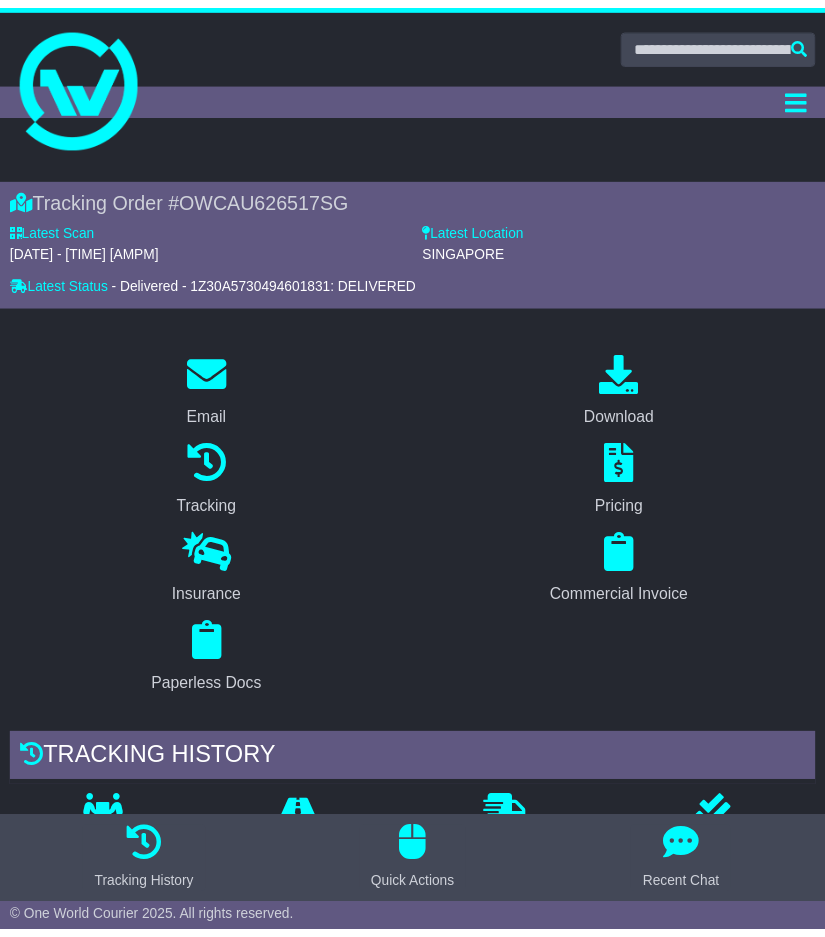 scroll, scrollTop: 300, scrollLeft: 0, axis: vertical 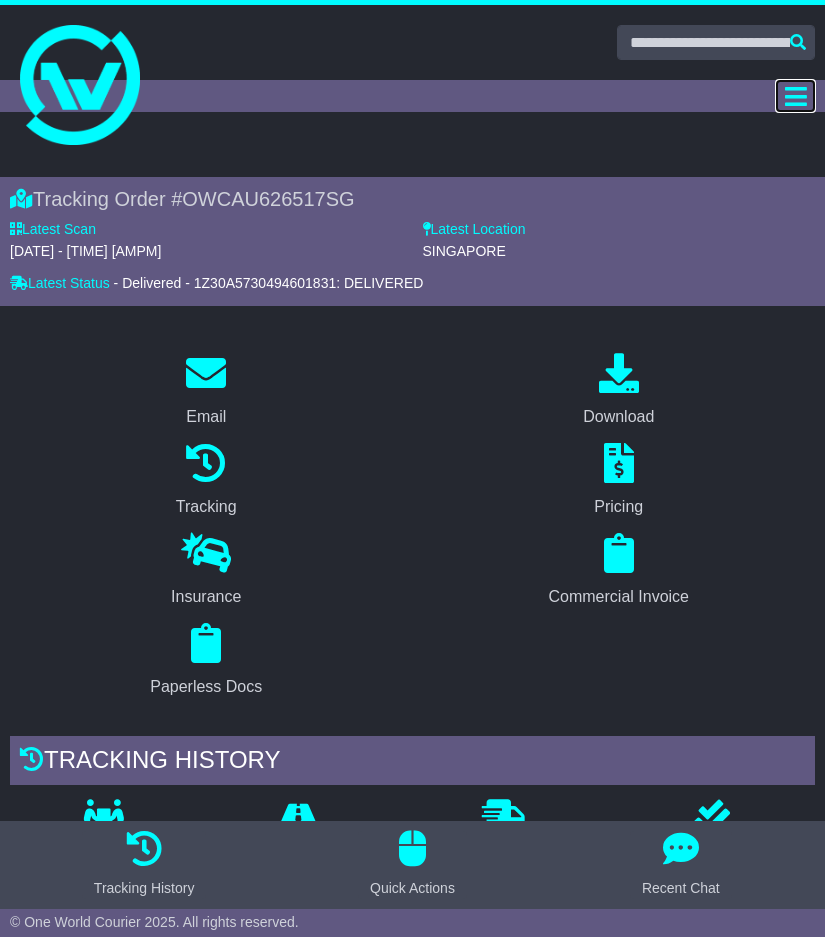 click at bounding box center [796, 96] 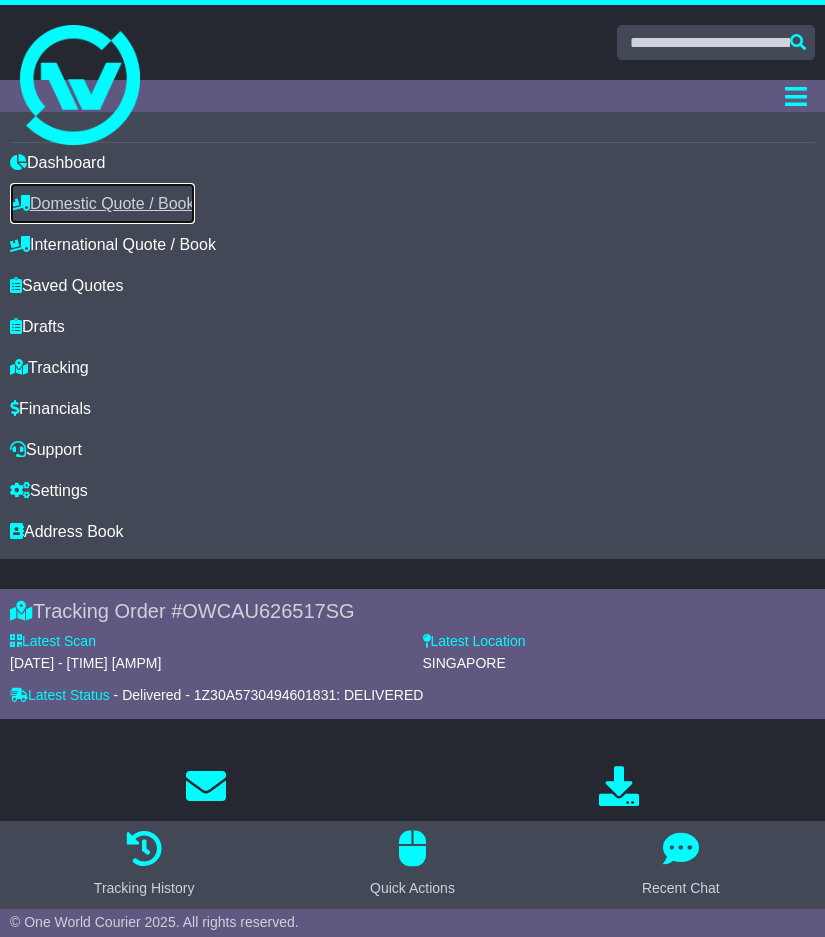 click on "Domestic Quote / Book" at bounding box center [102, 203] 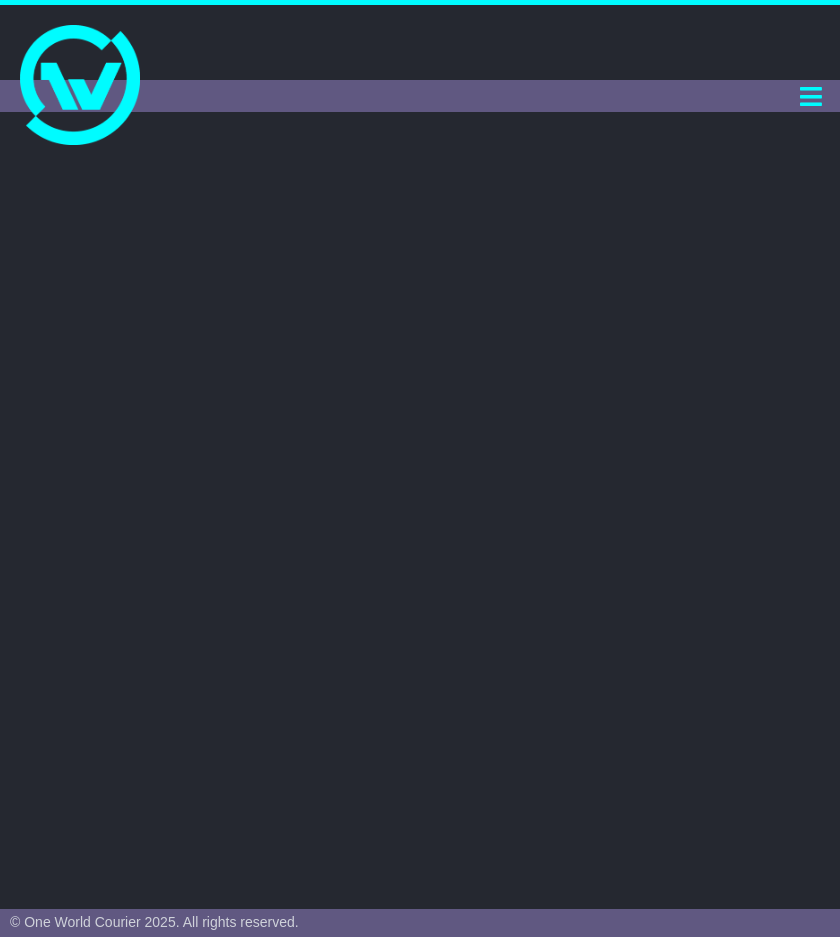 scroll, scrollTop: 0, scrollLeft: 0, axis: both 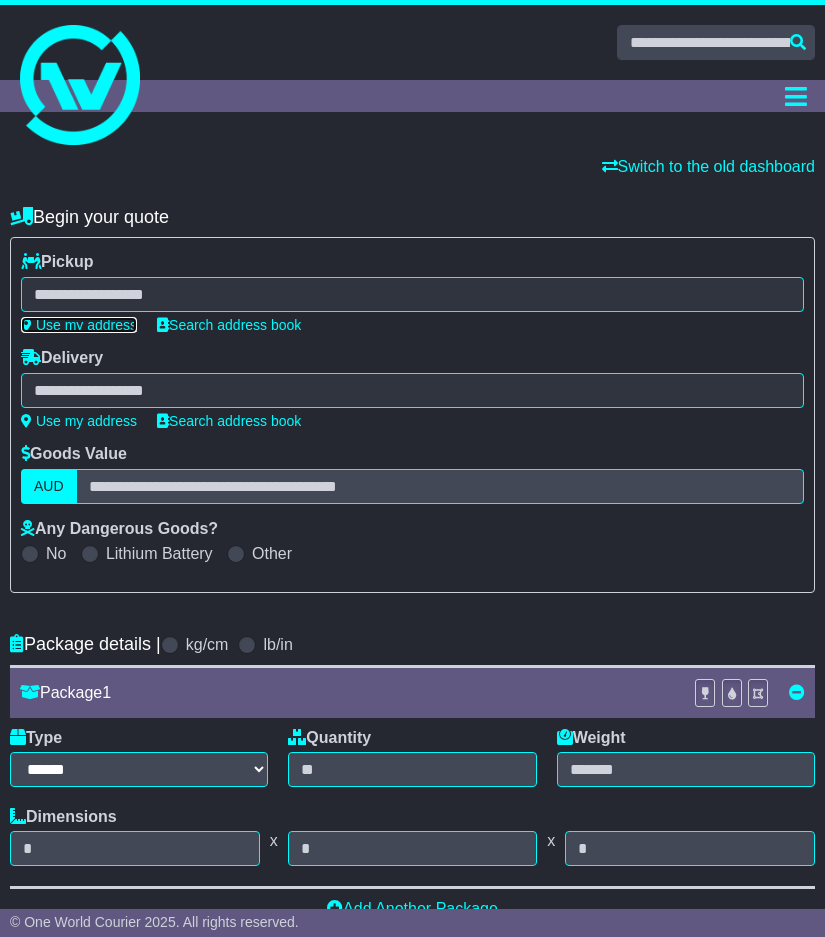 click on "Use my address" at bounding box center [79, 325] 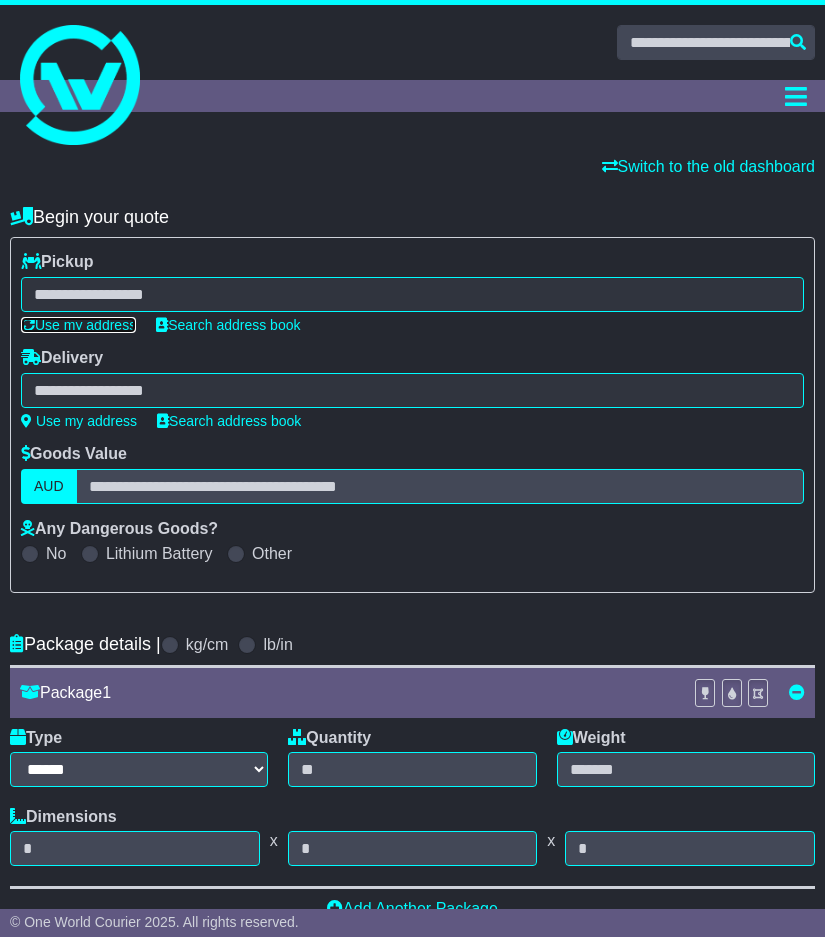 type on "**********" 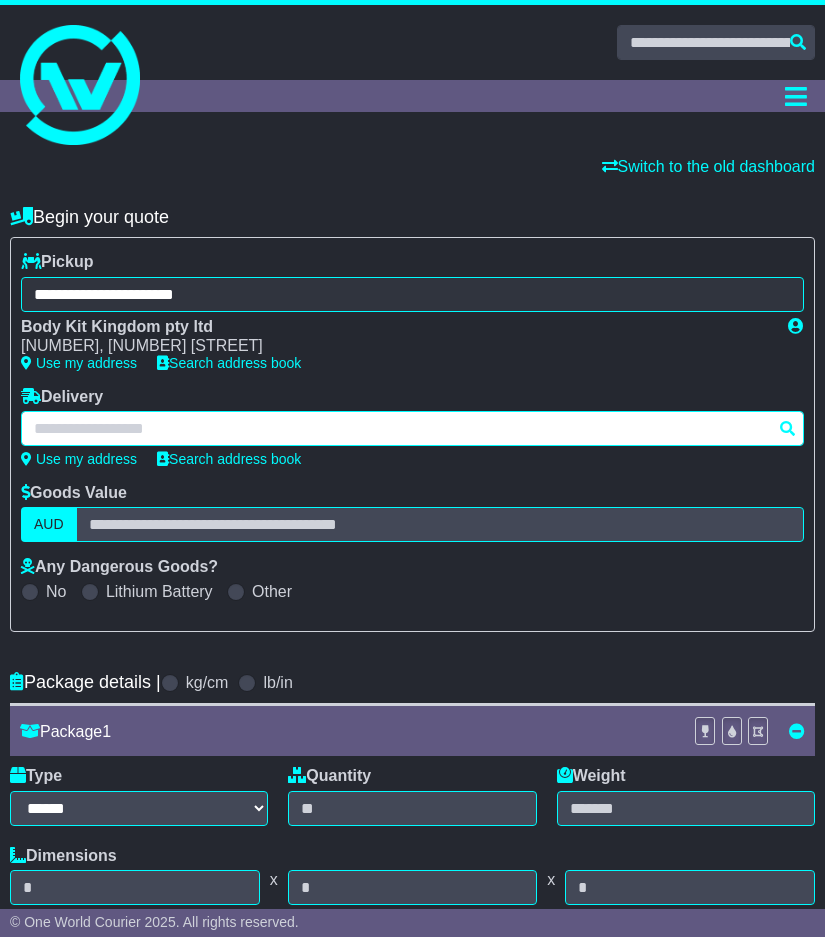click at bounding box center (412, 428) 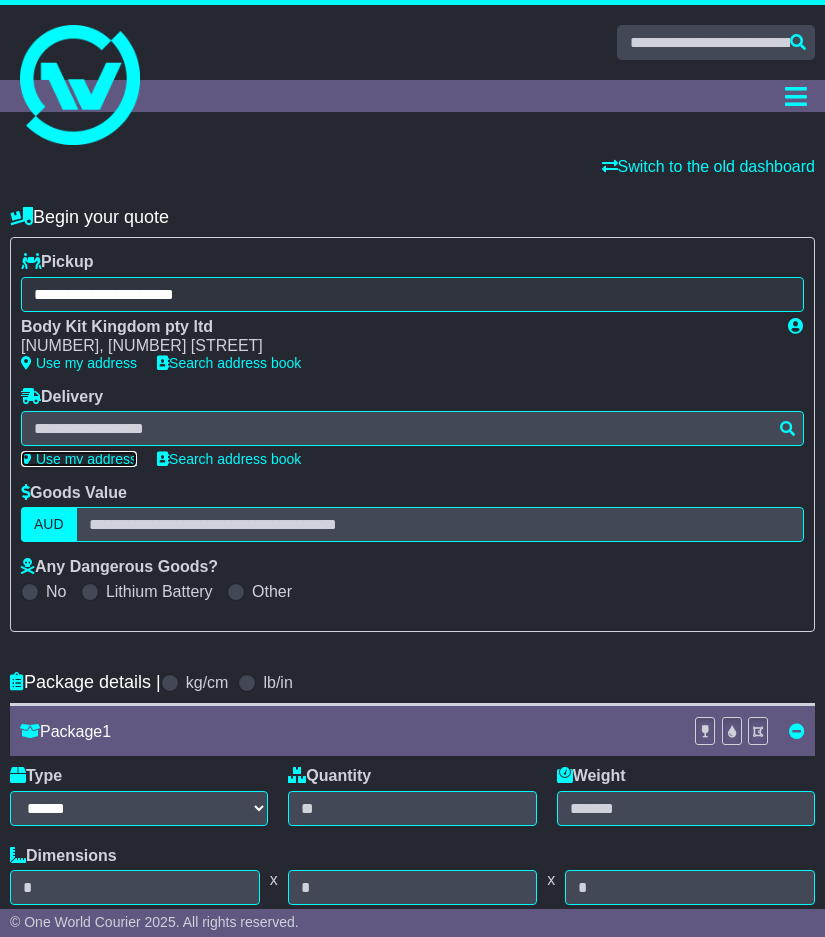 click on "Use my address" at bounding box center [79, 459] 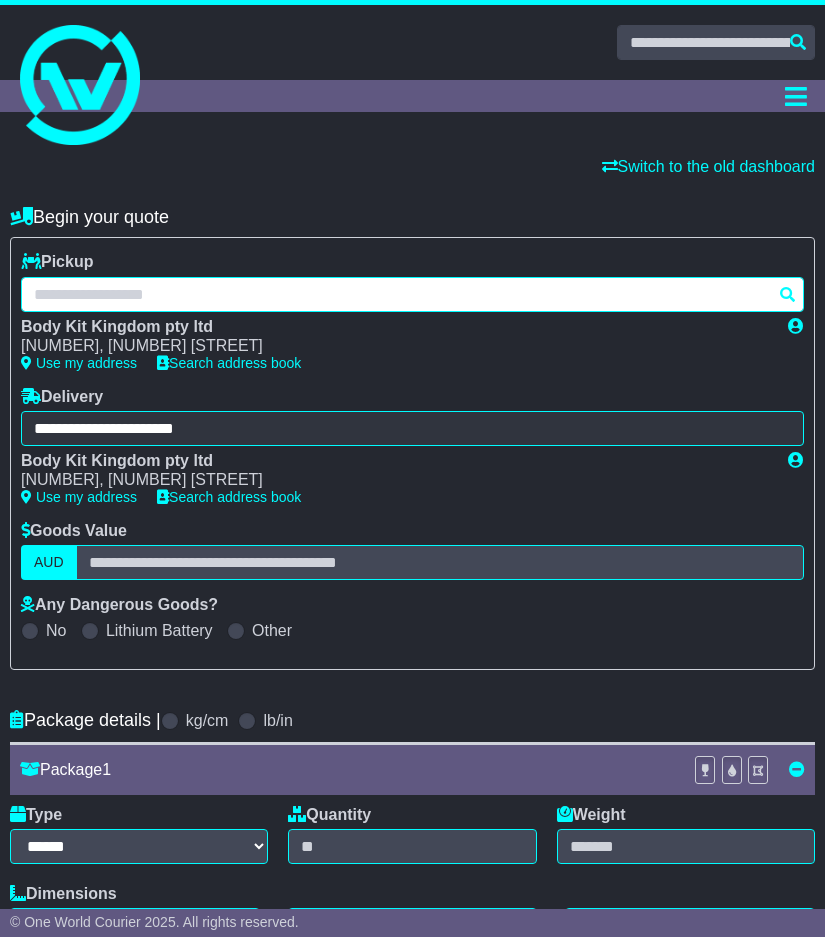drag, startPoint x: 279, startPoint y: 285, endPoint x: 169, endPoint y: 274, distance: 110.54863 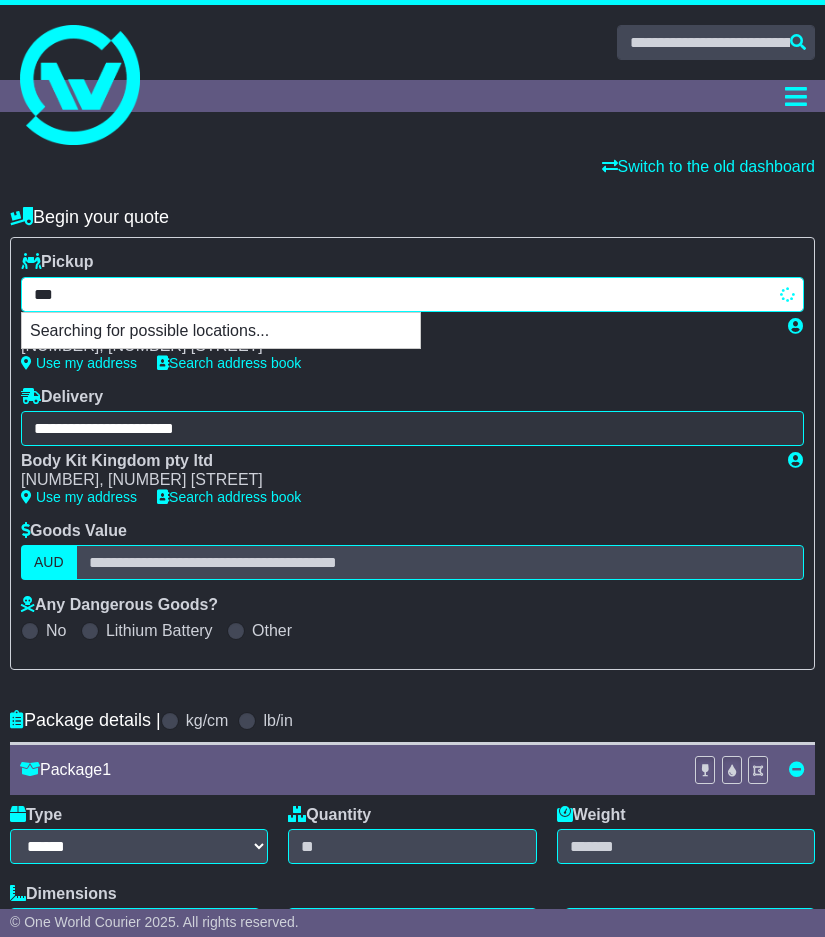 type on "****" 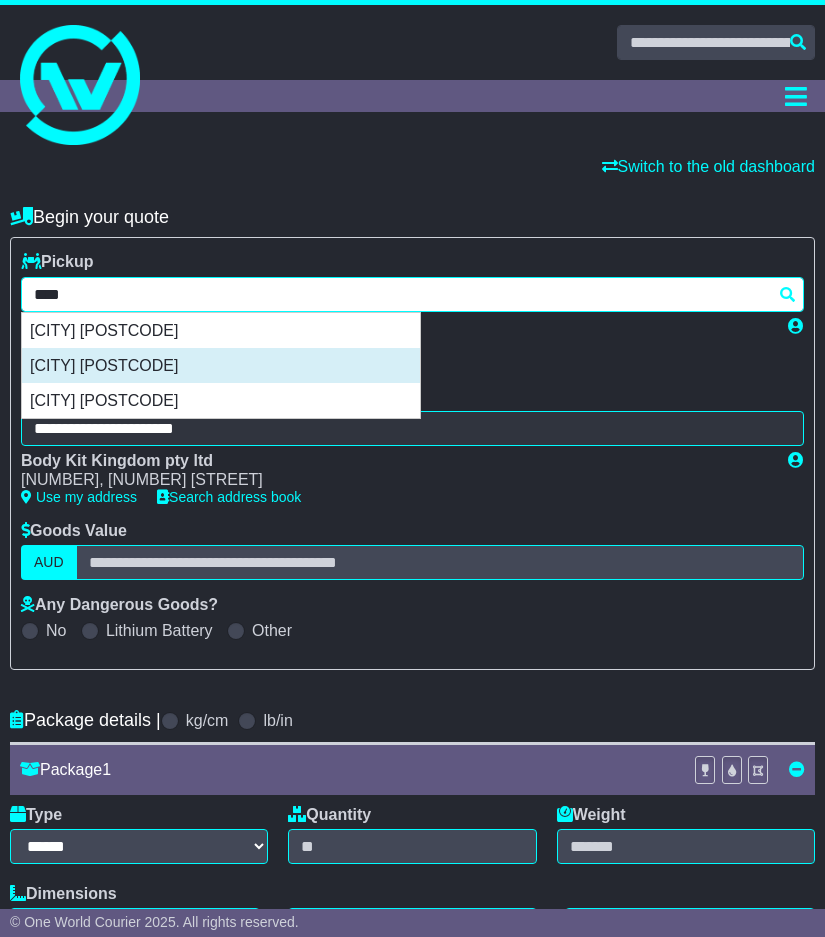 click on "[CITY] [POSTCODE]" at bounding box center [221, 365] 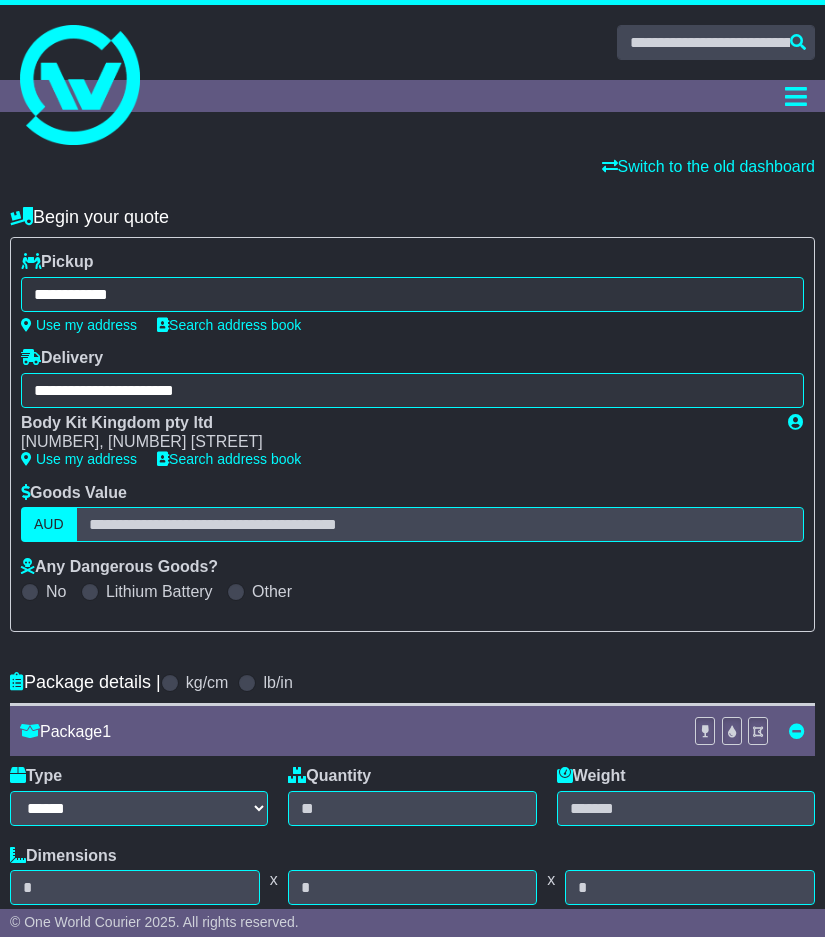 type on "**********" 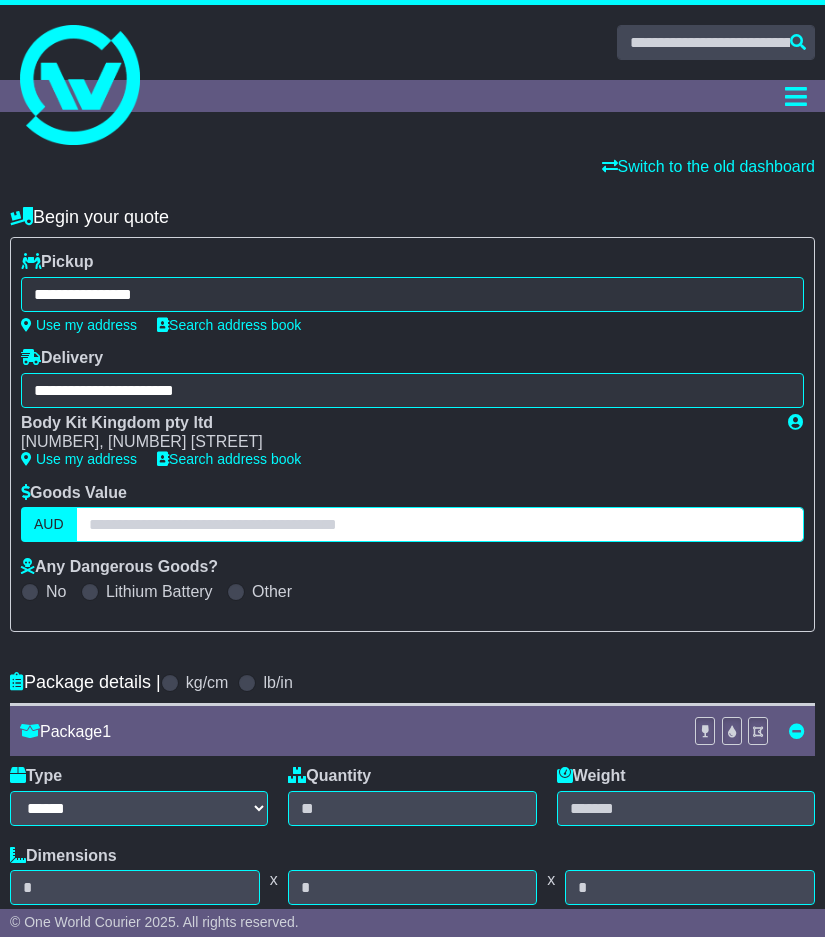 click at bounding box center [440, 524] 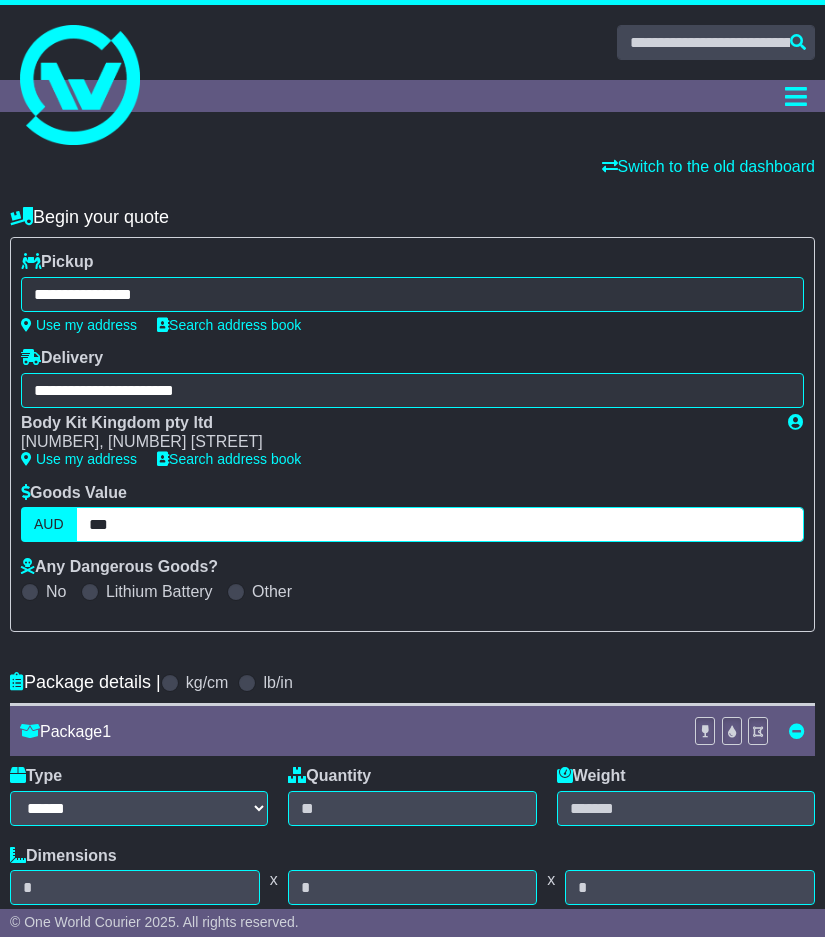 type on "***" 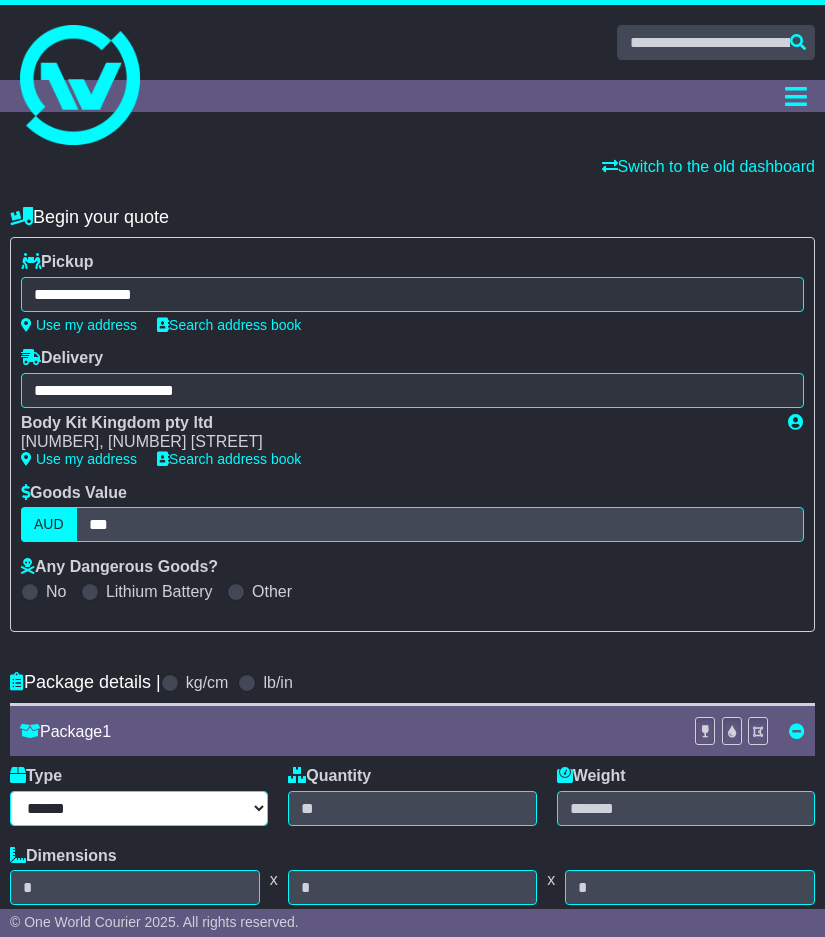 select on "*****" 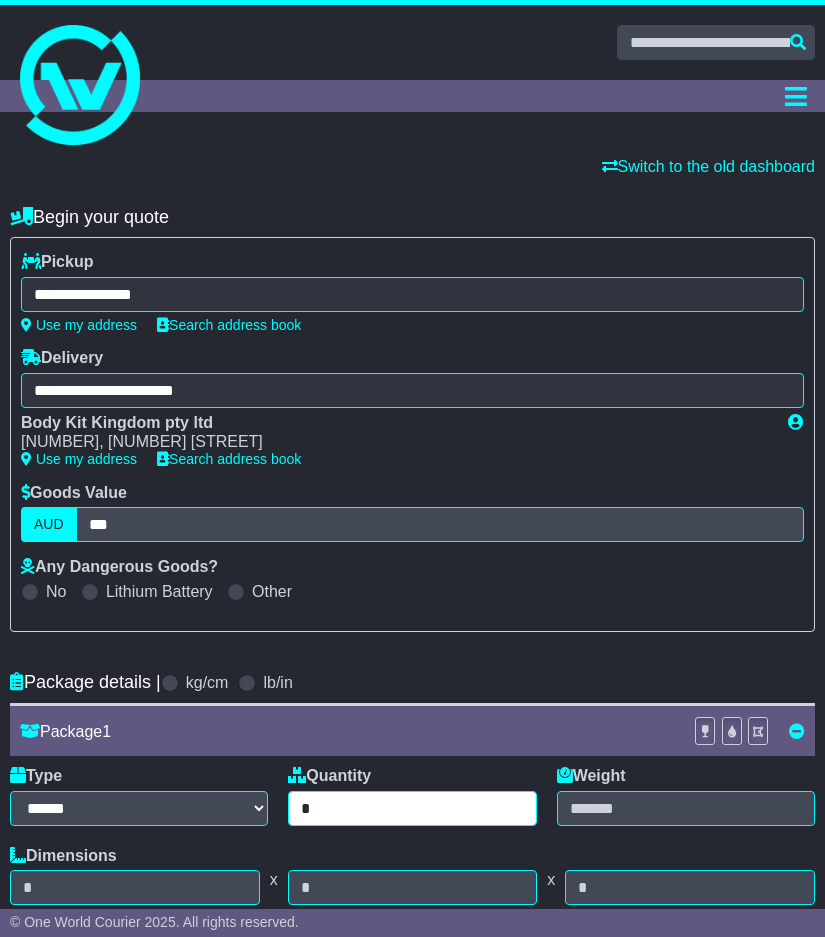 type on "*" 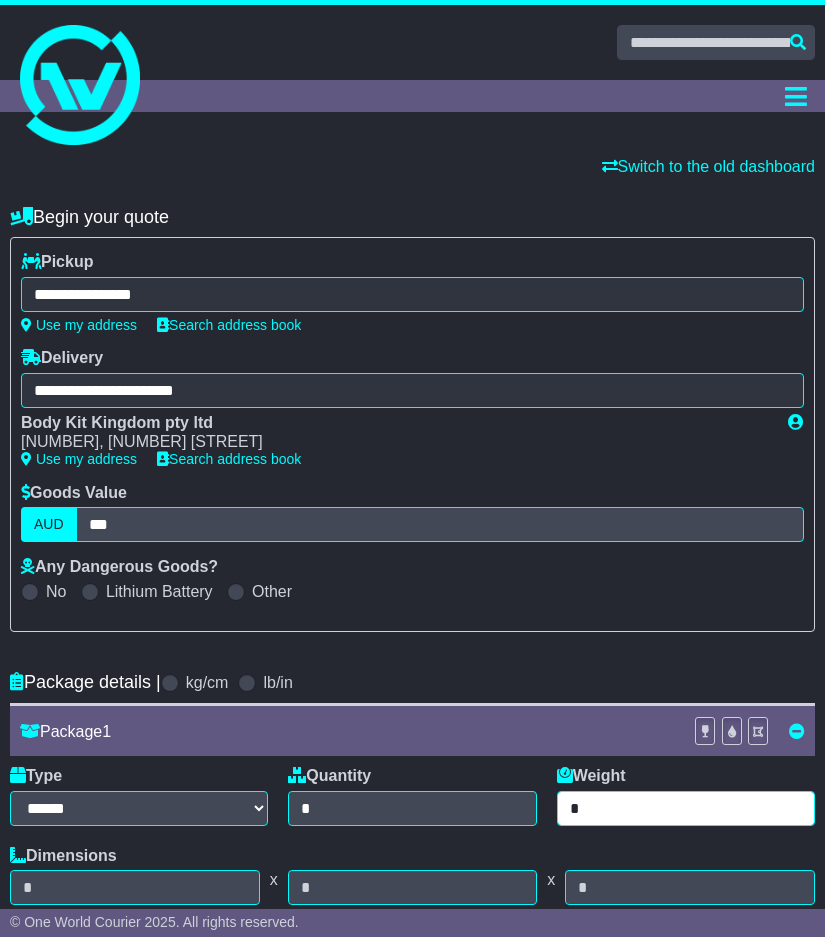 type on "*" 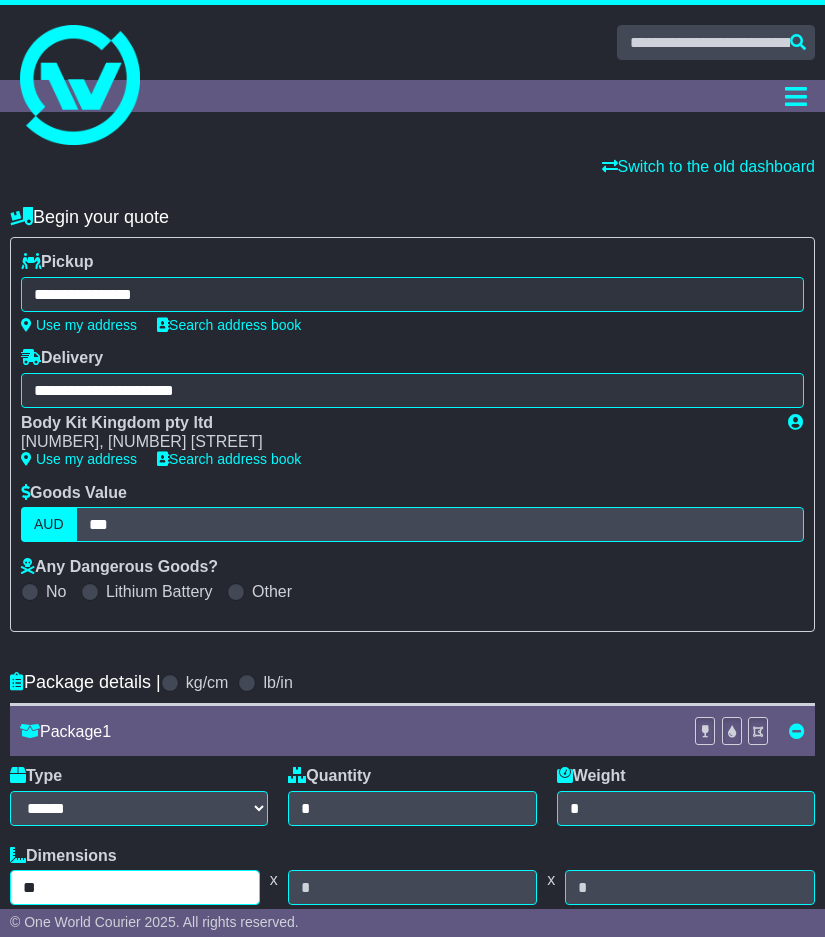 type on "**" 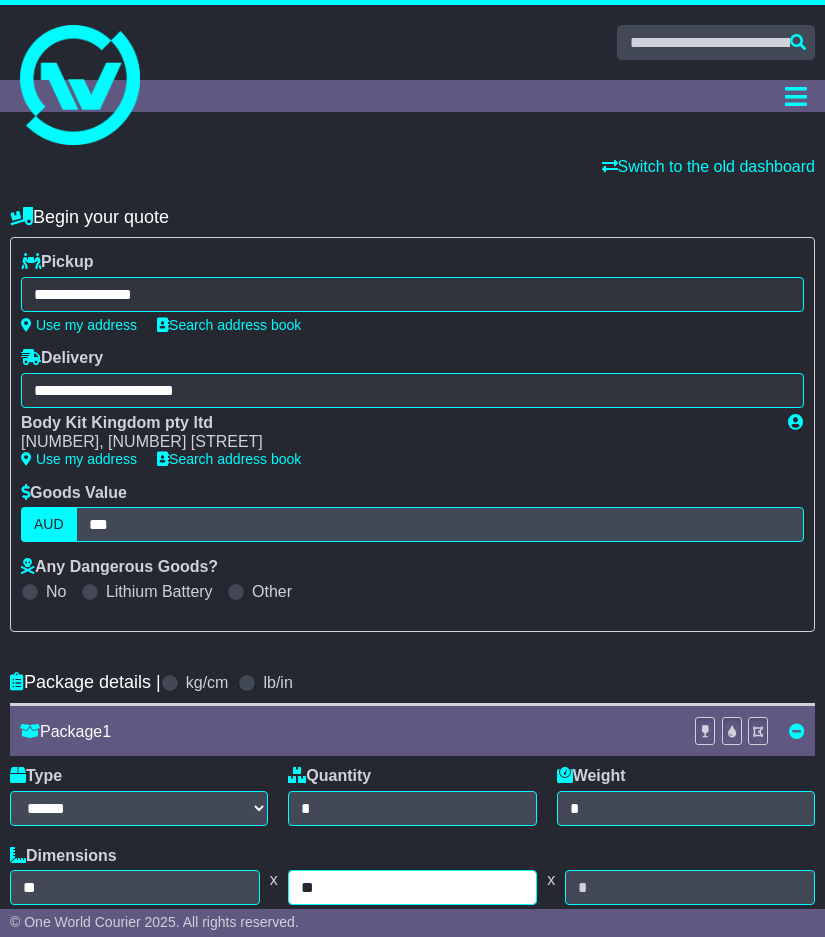type on "**" 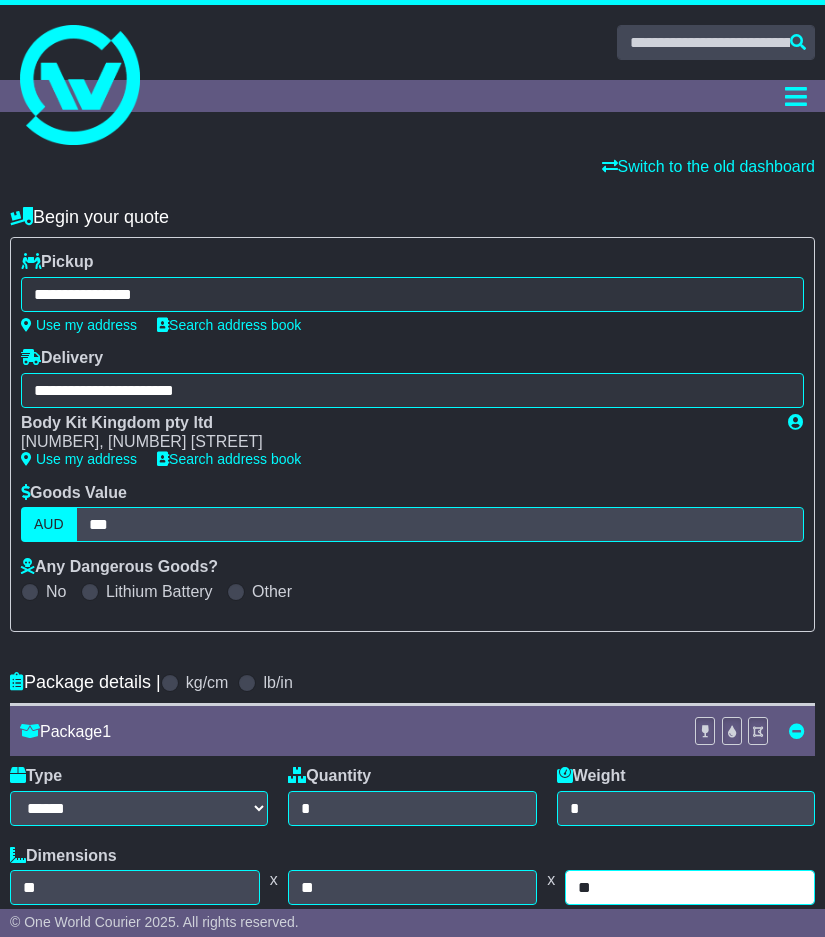 type on "**" 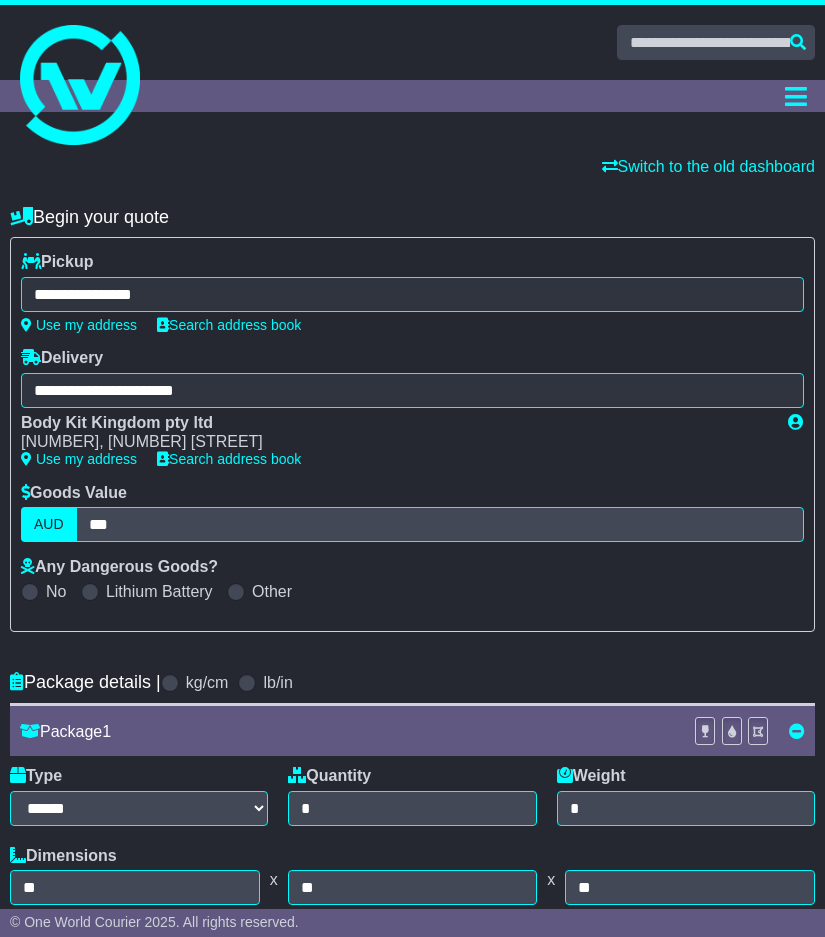 scroll, scrollTop: 818, scrollLeft: 0, axis: vertical 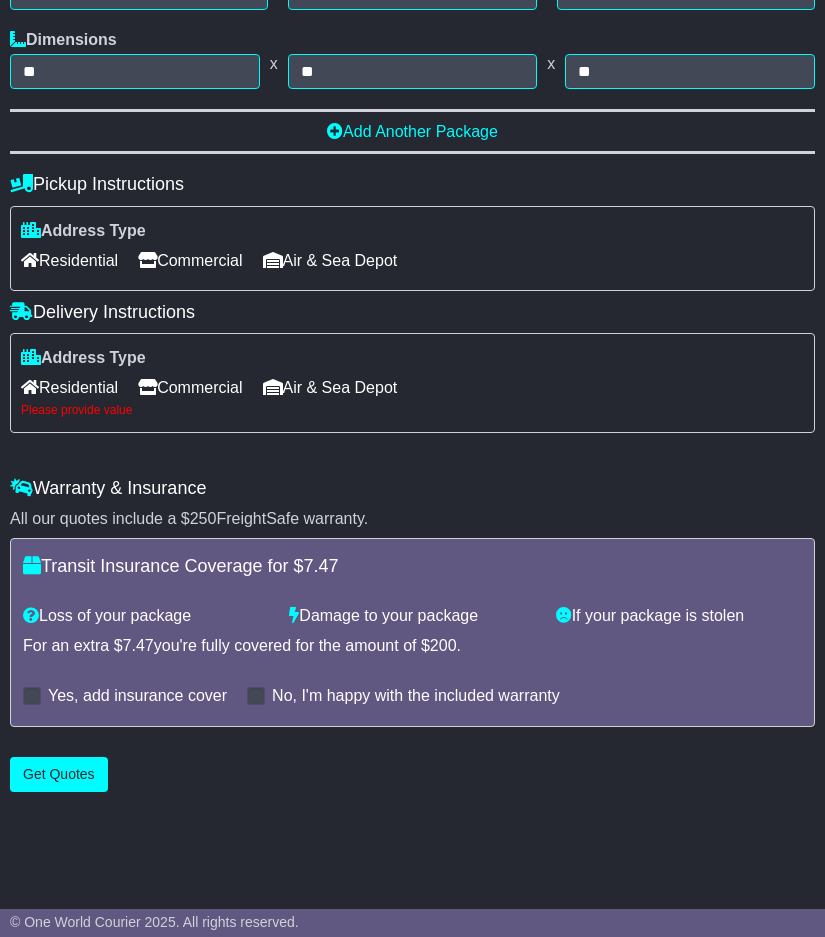 drag, startPoint x: 182, startPoint y: 384, endPoint x: 171, endPoint y: 356, distance: 30.083218 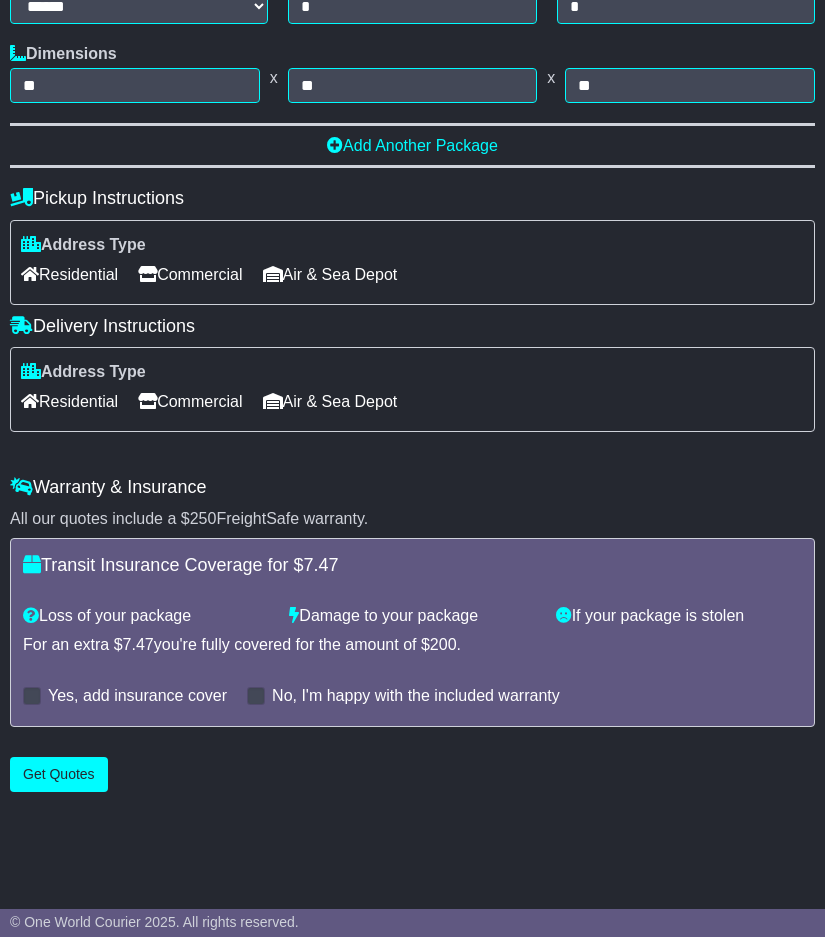 scroll, scrollTop: 806, scrollLeft: 0, axis: vertical 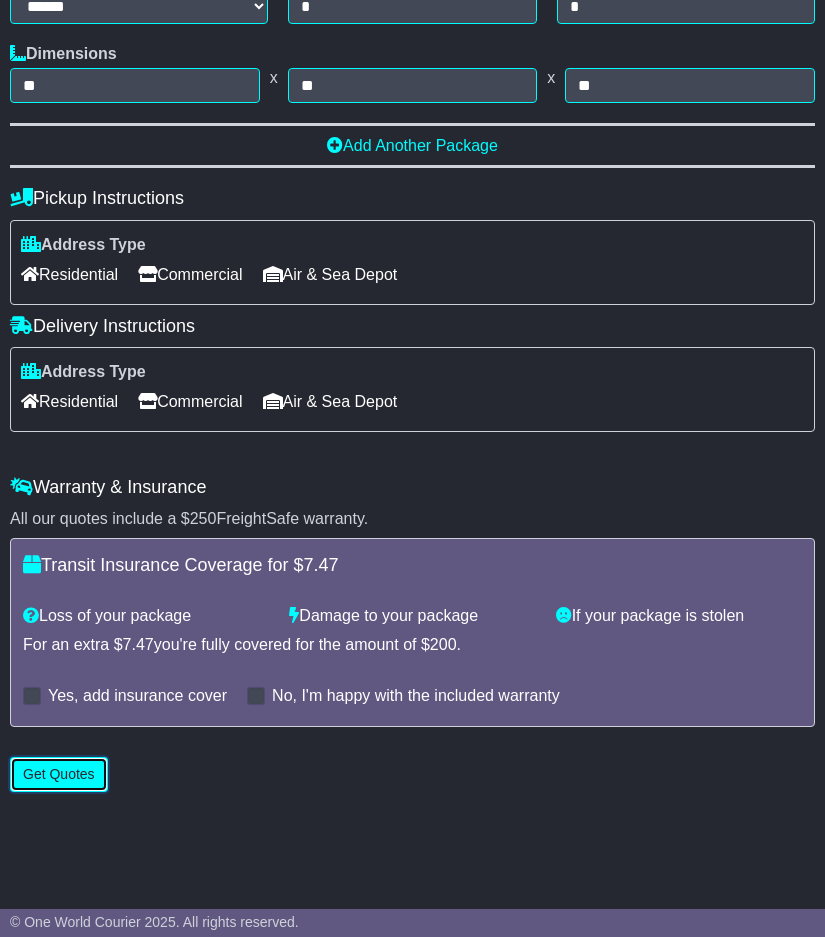 click on "Get Quotes" at bounding box center [59, 774] 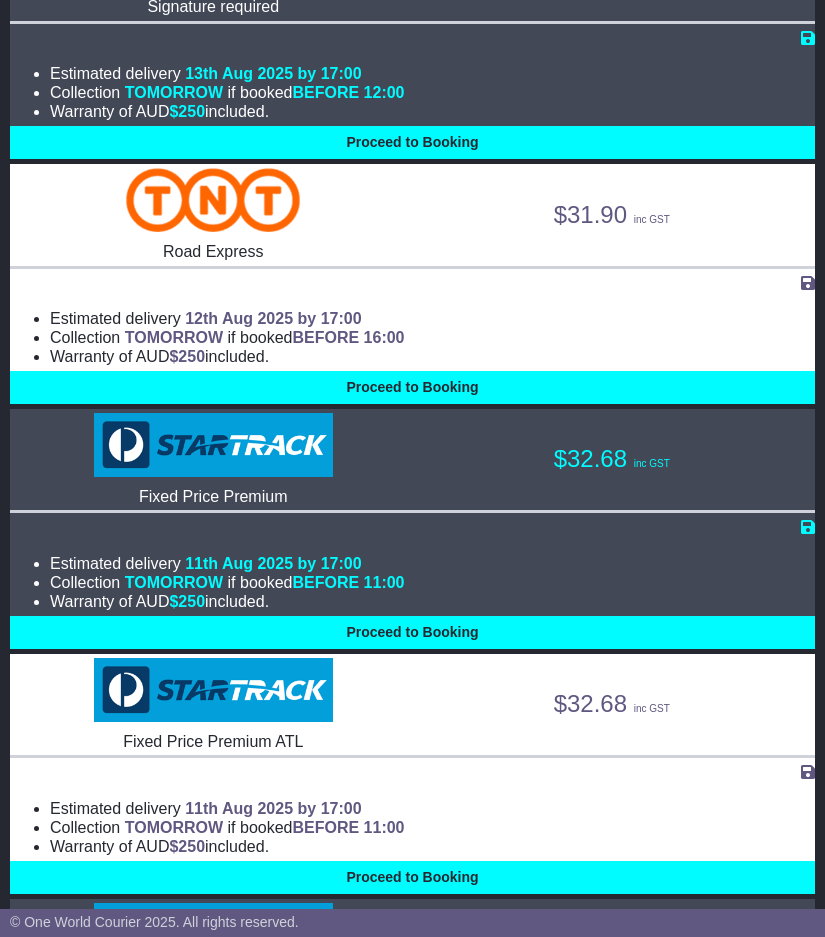 scroll, scrollTop: 1758, scrollLeft: 0, axis: vertical 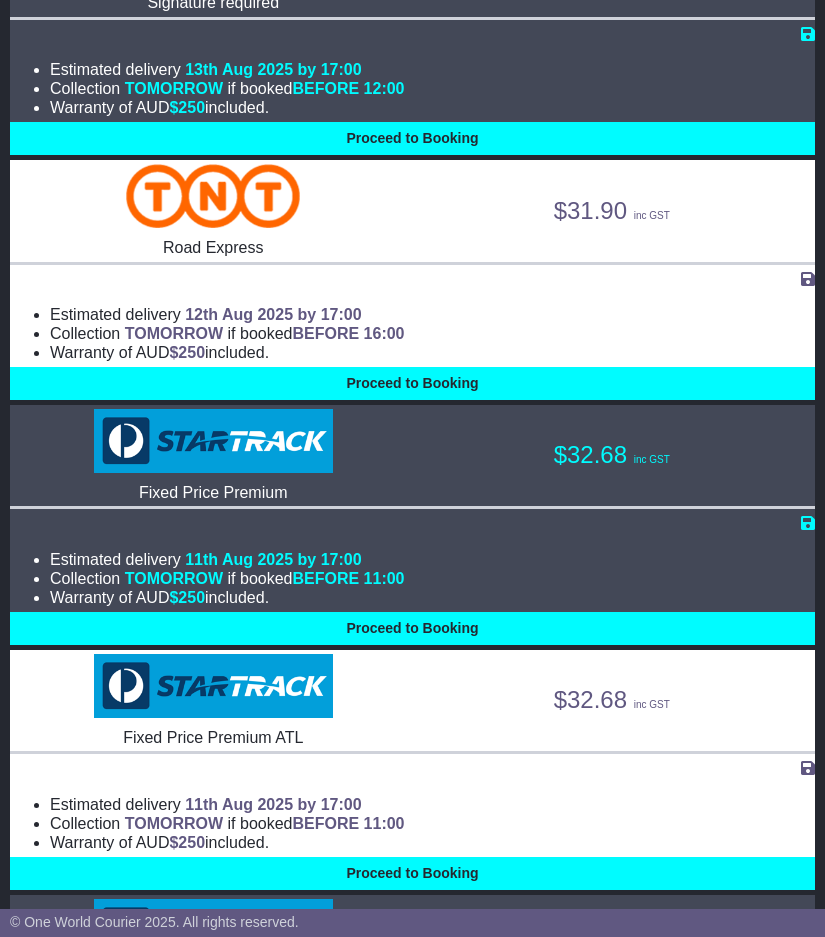 click on "Estimated delivery
[DAY] [MONTH] [YEAR] by [TIME]" at bounding box center (432, 559) 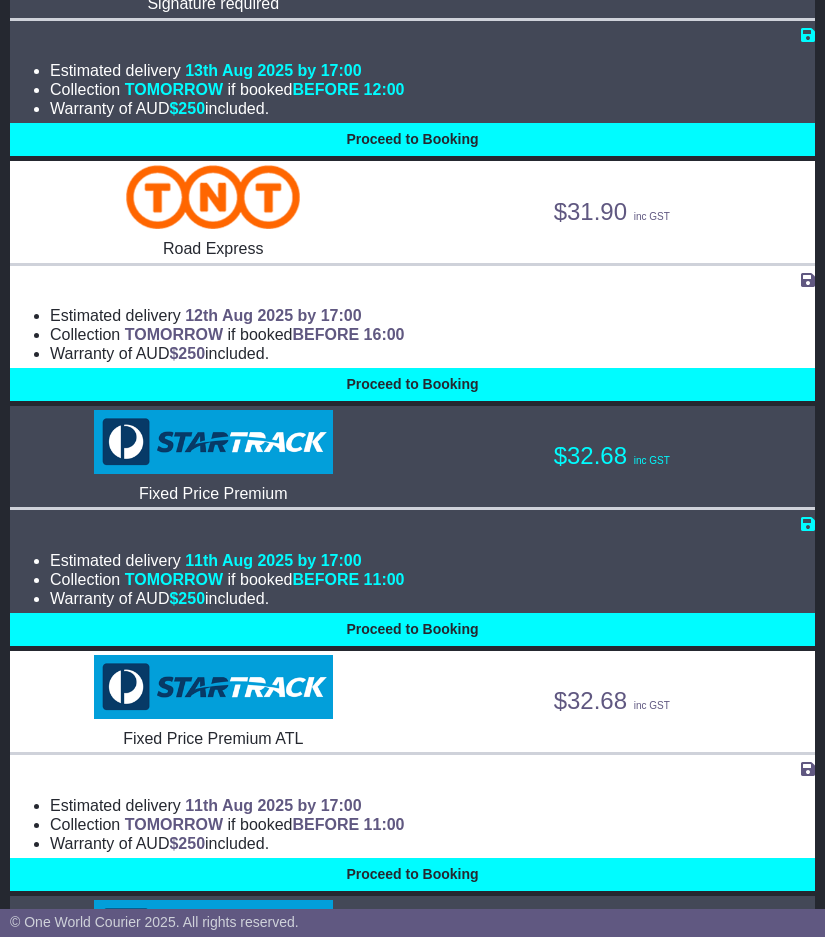 scroll, scrollTop: 1758, scrollLeft: 0, axis: vertical 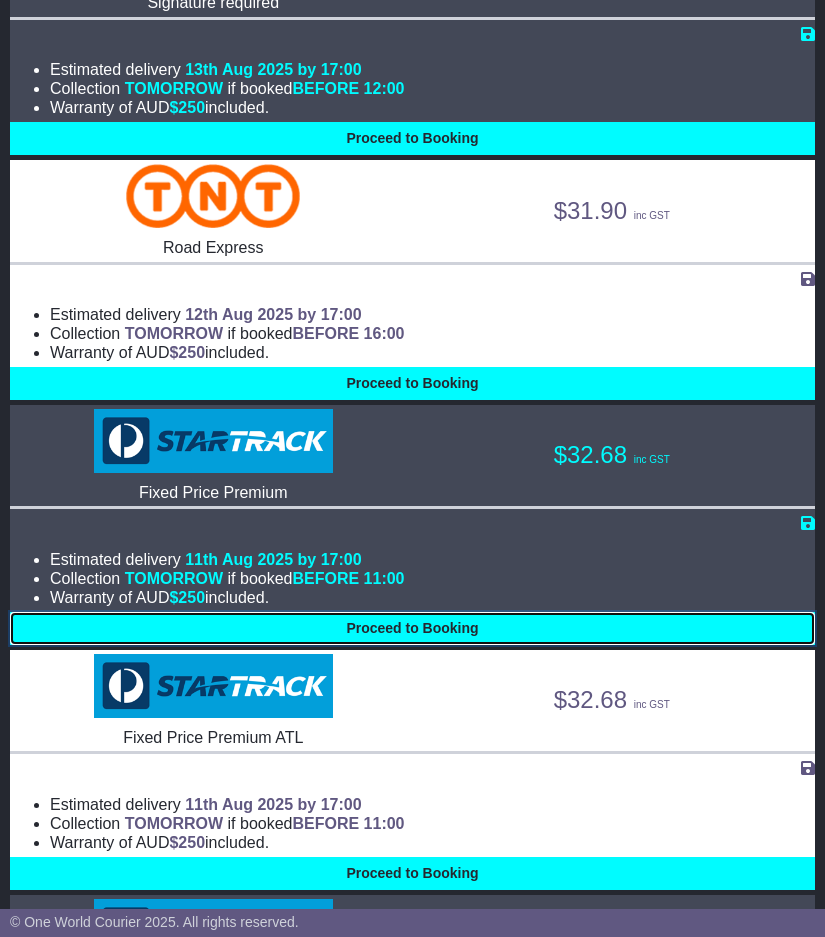 click on "Proceed to Booking" at bounding box center [412, 628] 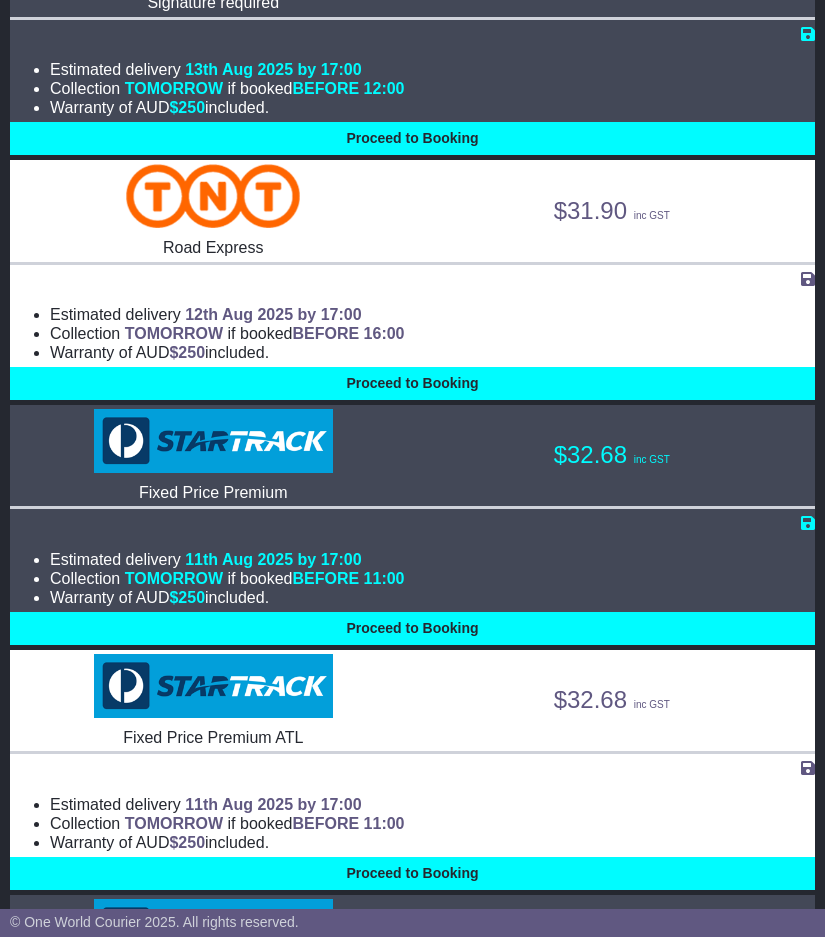select on "**********" 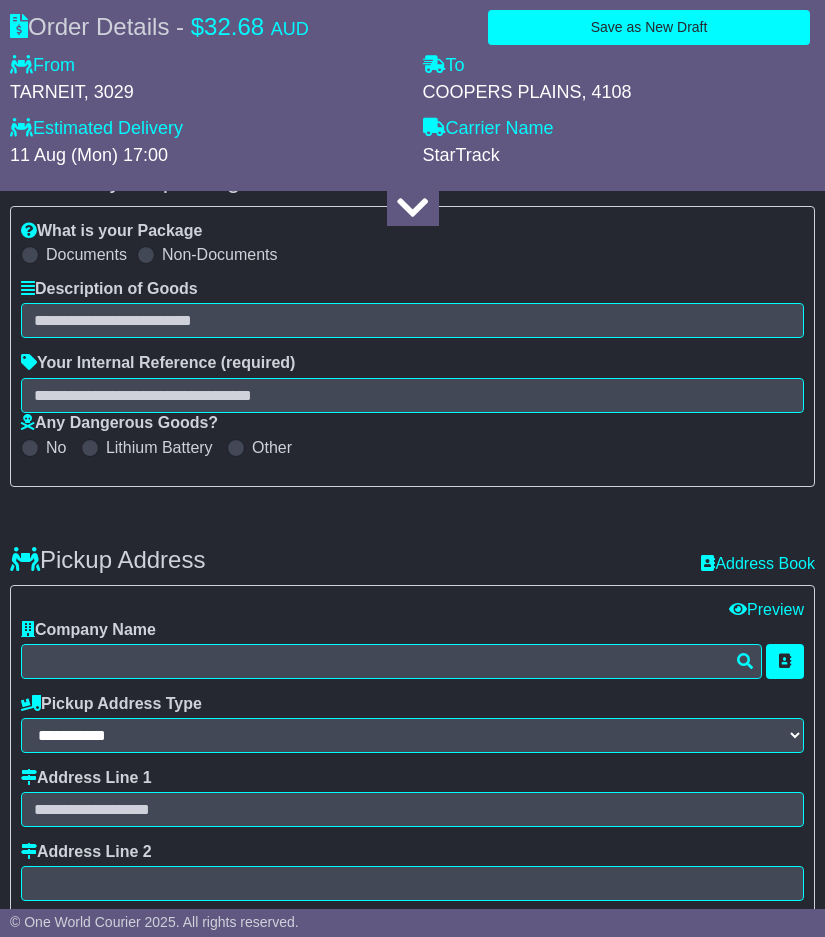 scroll, scrollTop: 0, scrollLeft: 0, axis: both 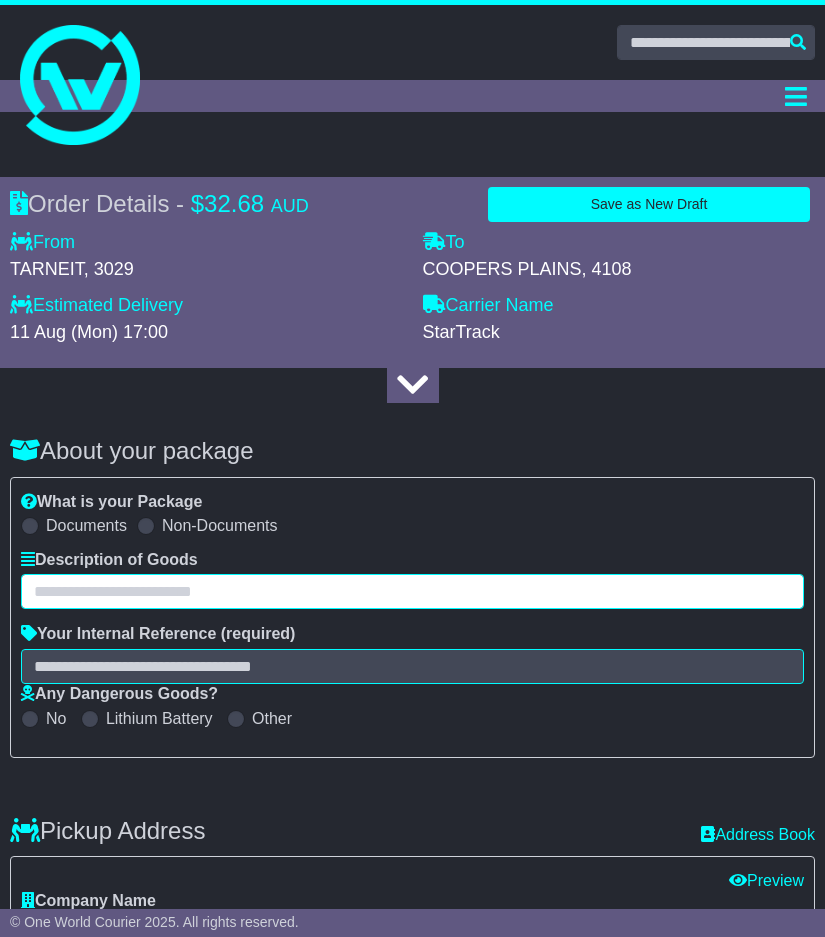 click at bounding box center [412, 591] 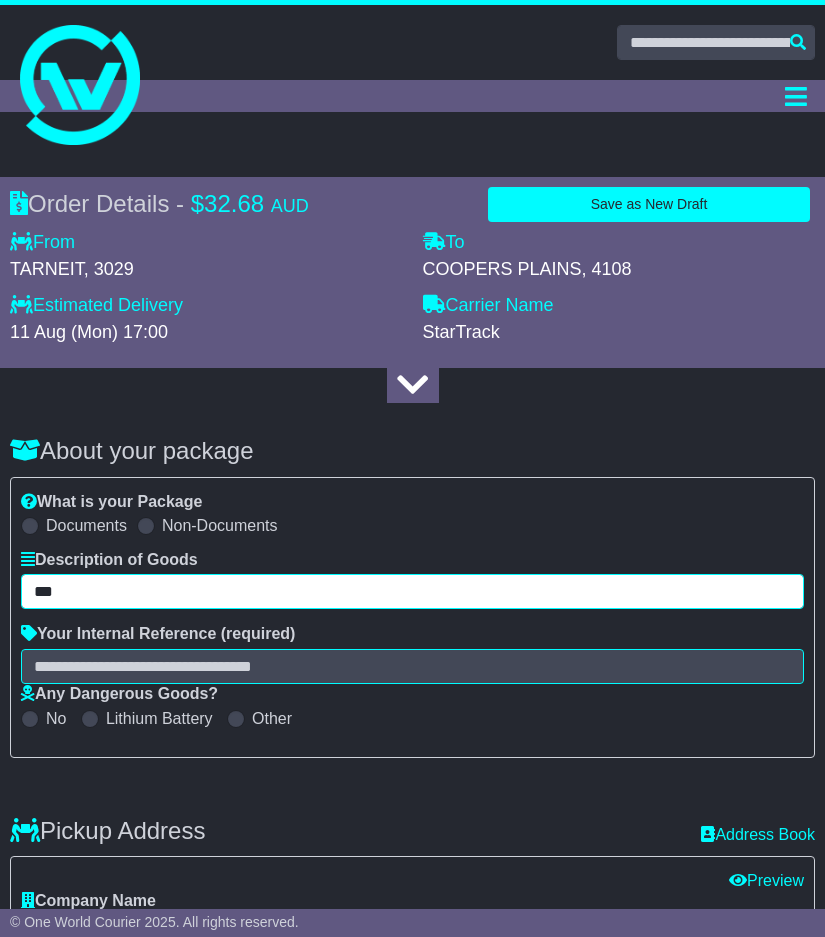 type on "***" 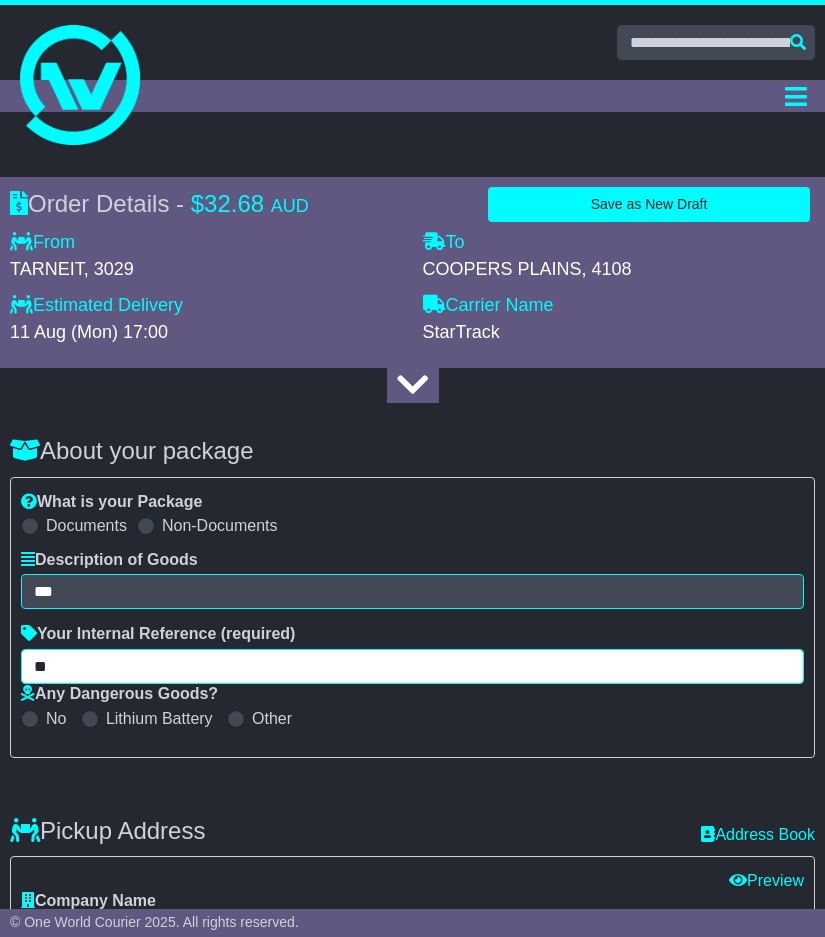 type on "**" 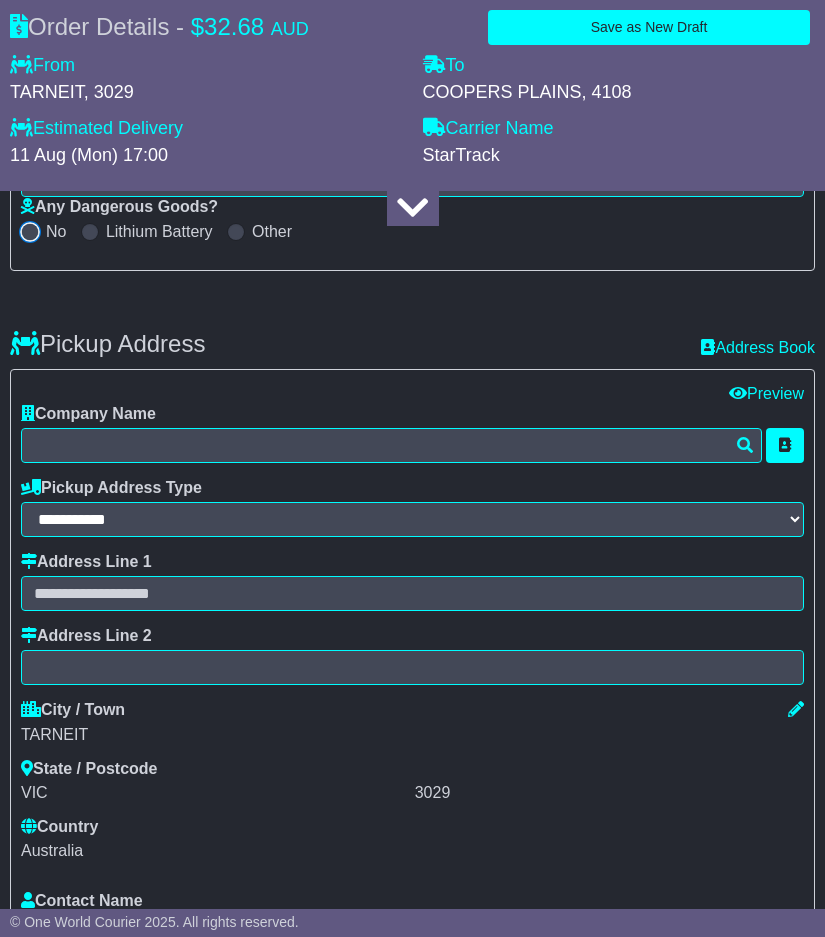 scroll, scrollTop: 500, scrollLeft: 0, axis: vertical 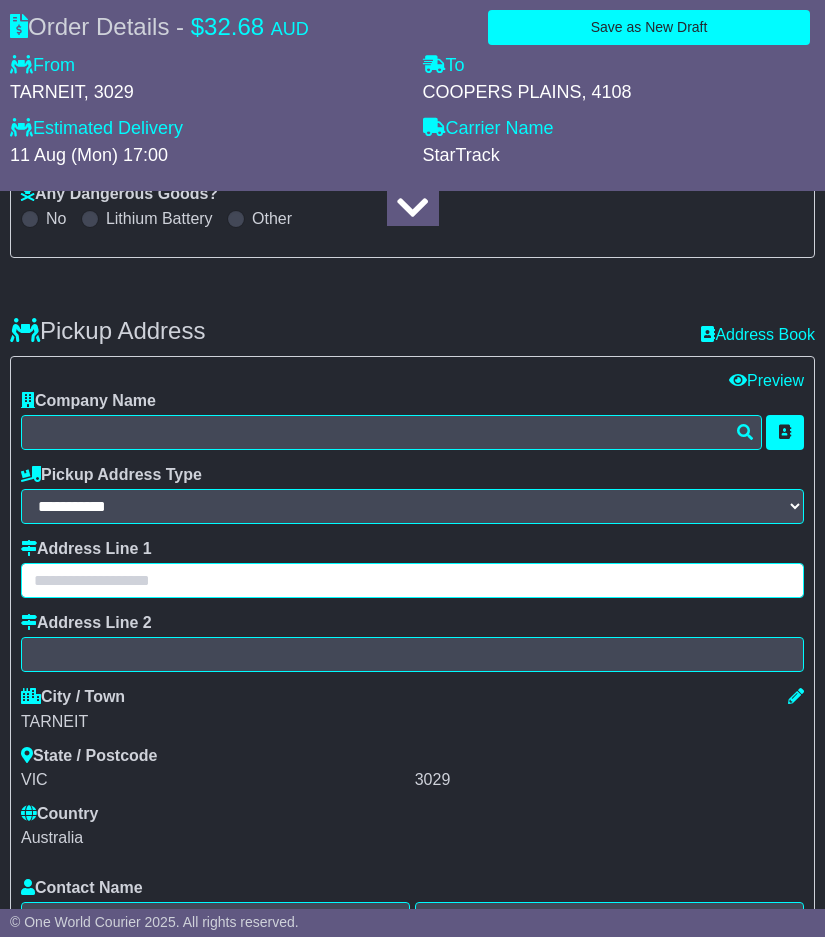 paste on "**********" 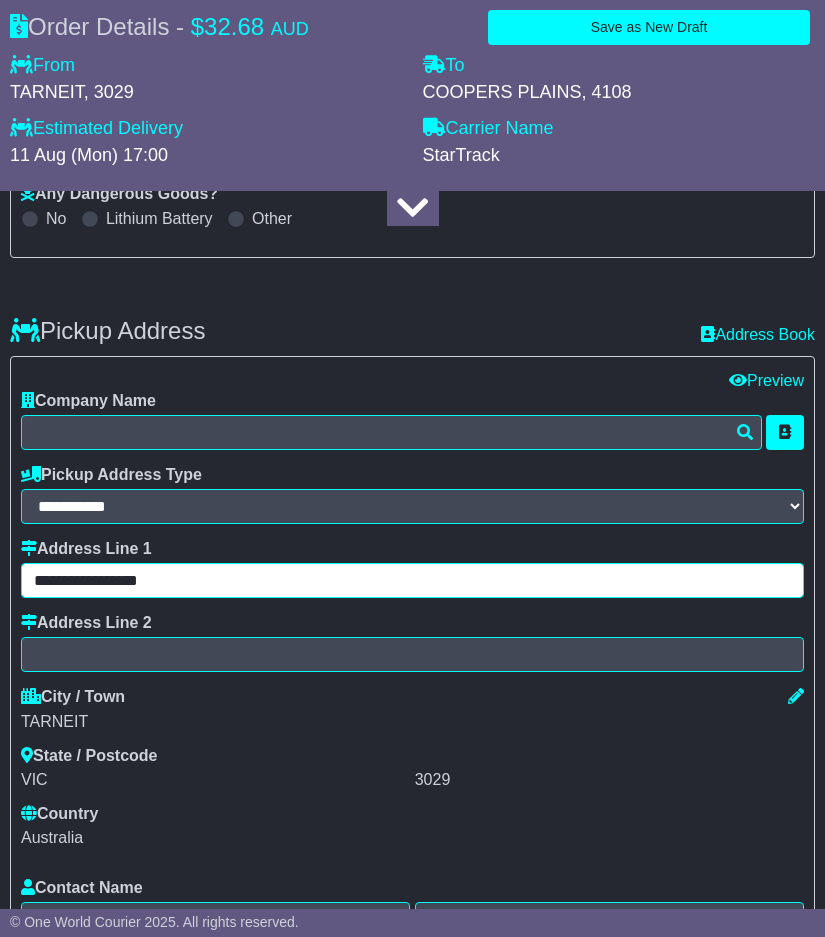 type on "**********" 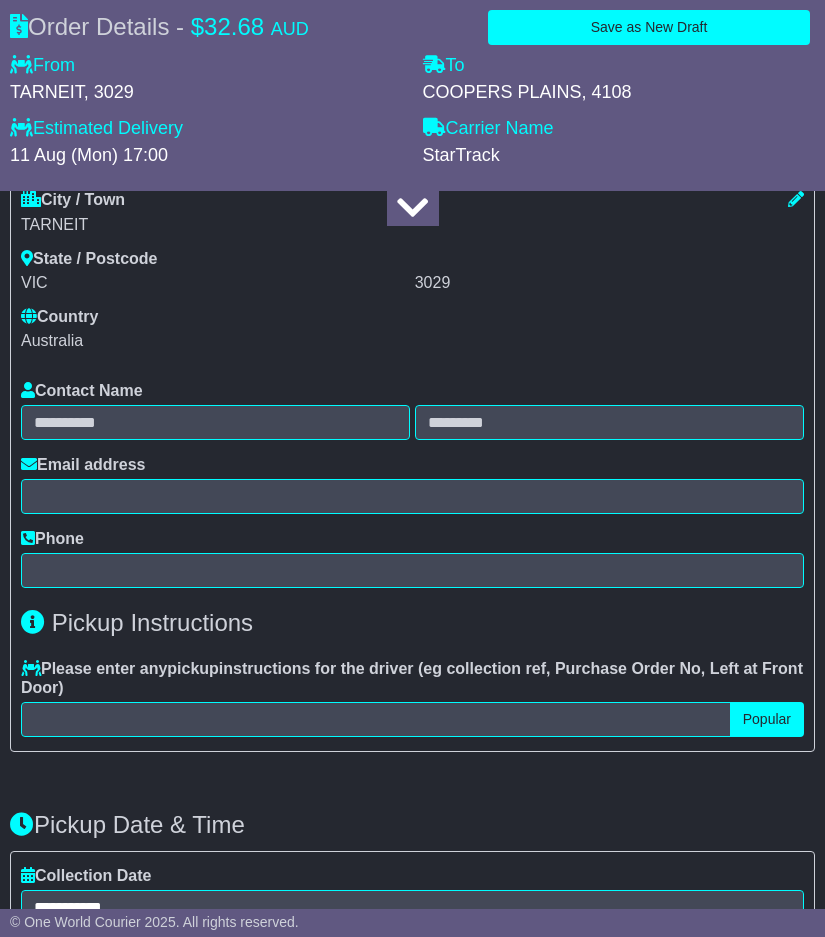 scroll, scrollTop: 1000, scrollLeft: 0, axis: vertical 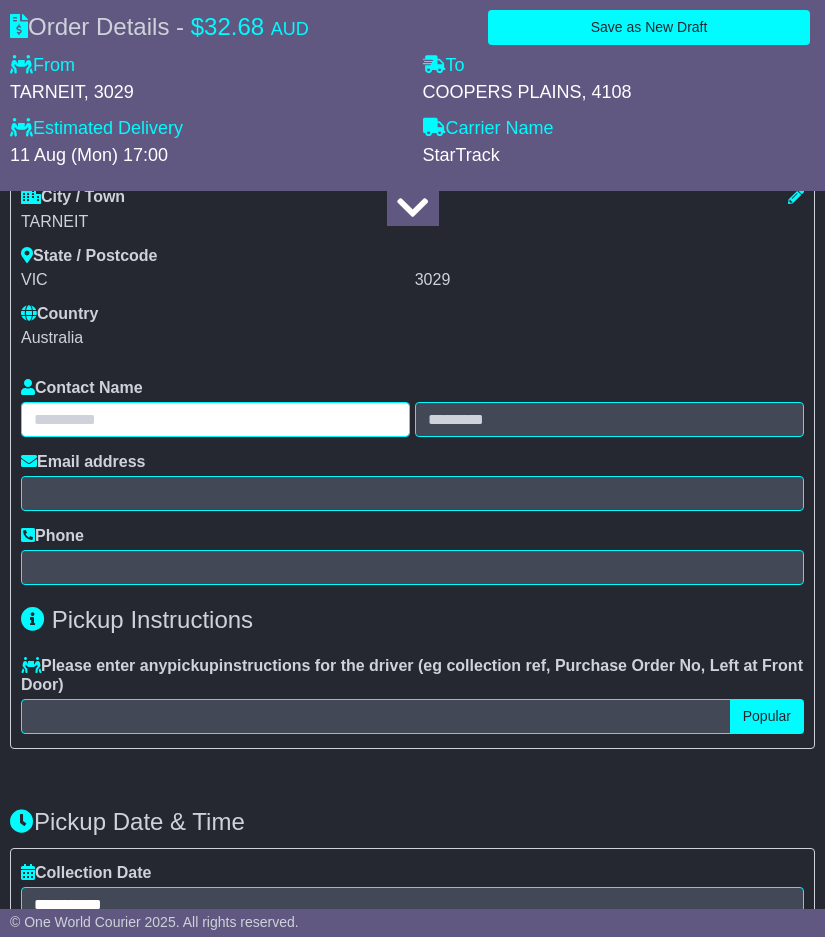 click on "Contact Name" at bounding box center [412, 407] 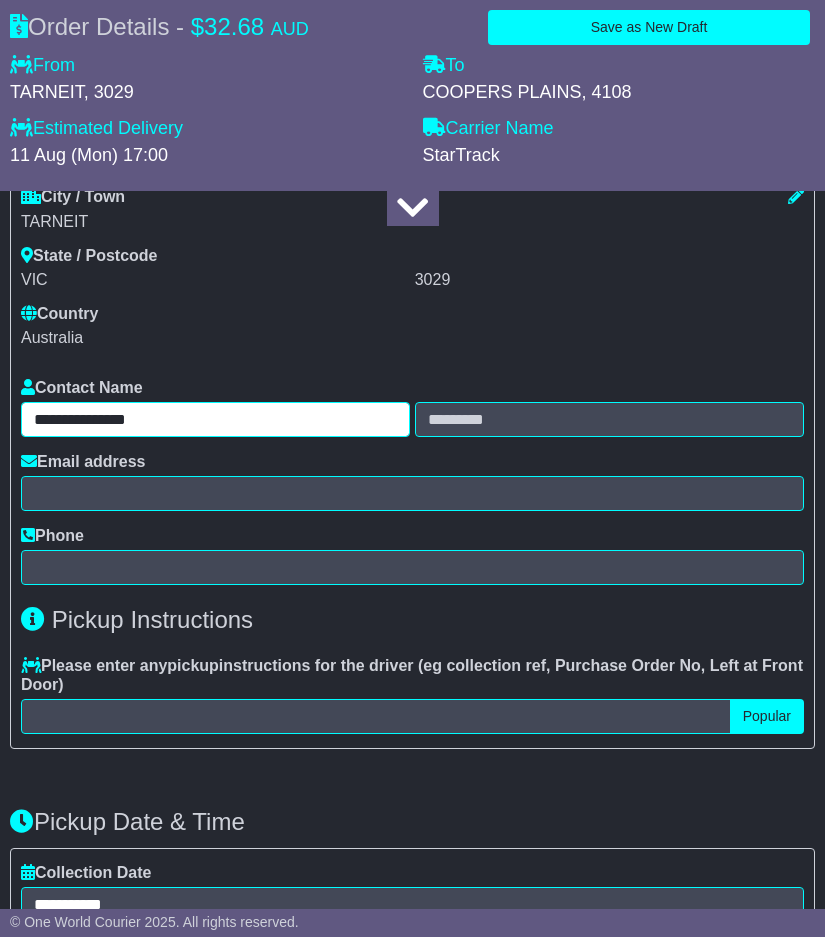 drag, startPoint x: 83, startPoint y: 416, endPoint x: 211, endPoint y: 421, distance: 128.09763 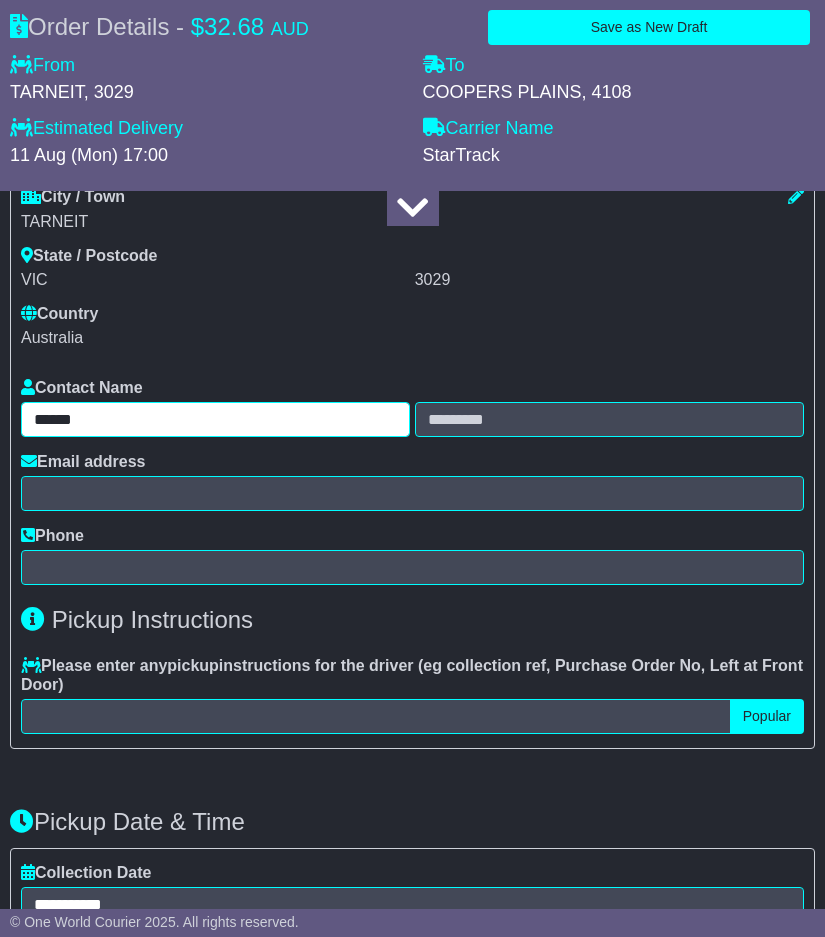 type on "*****" 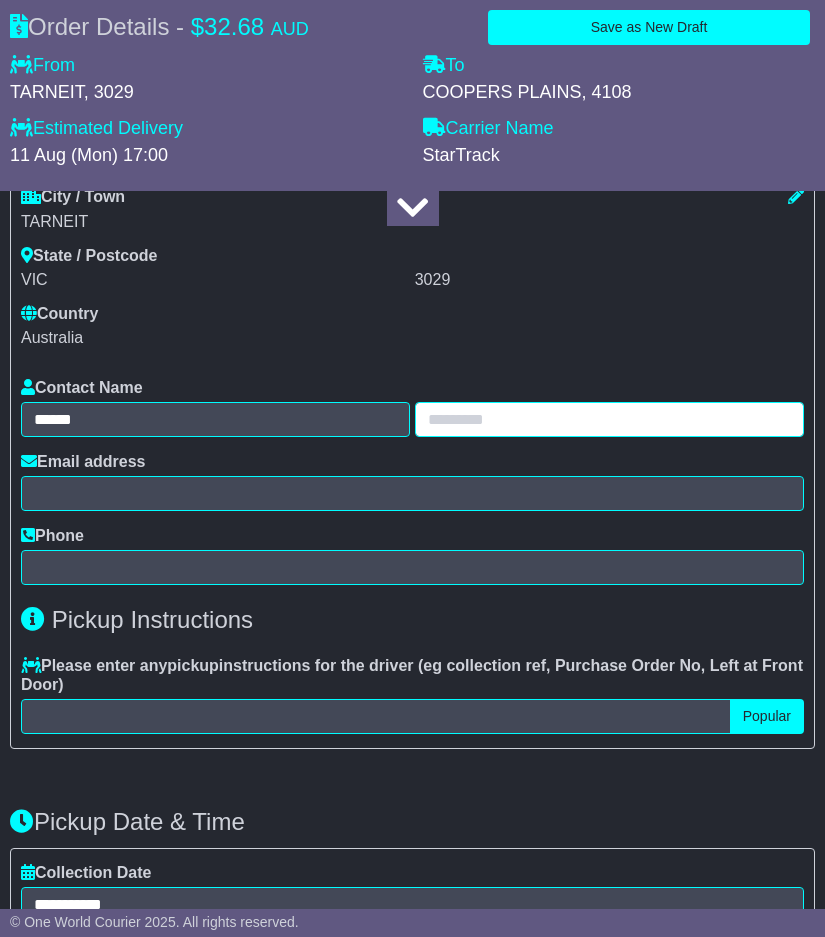 paste on "*********" 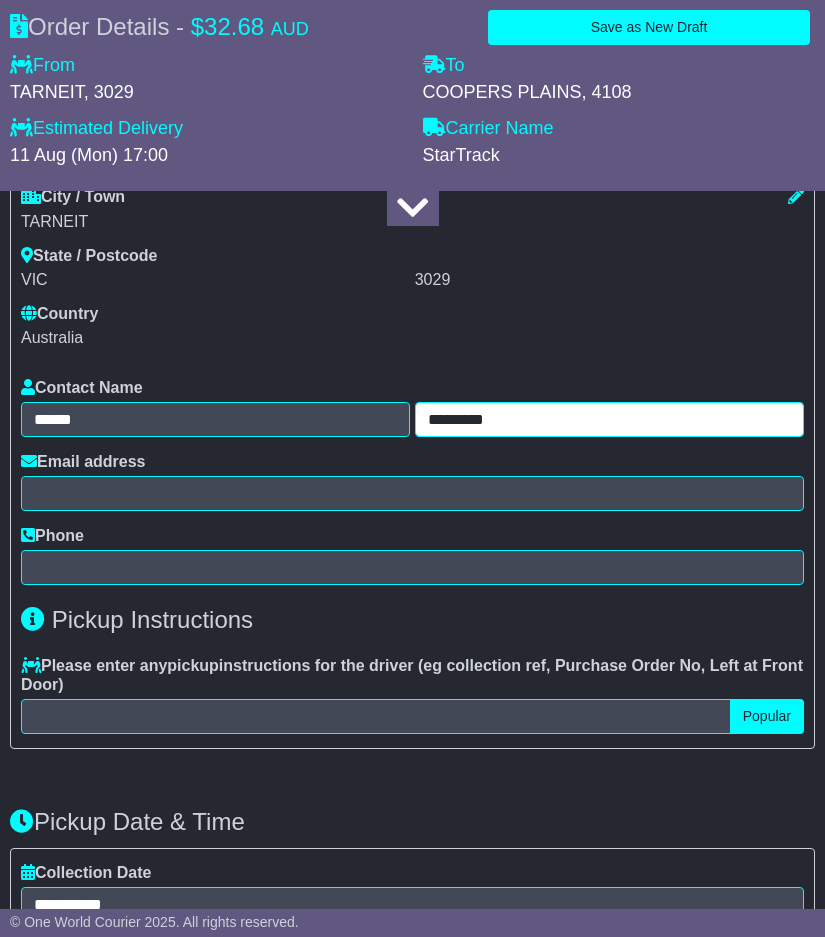 type on "*********" 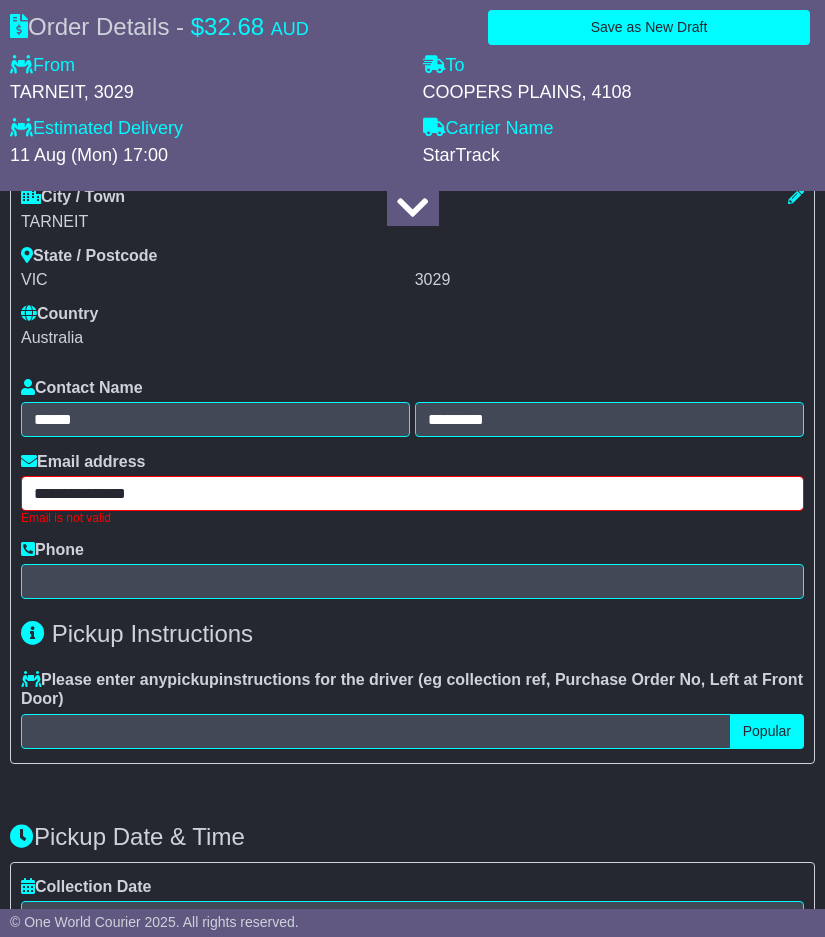paste on "*****" 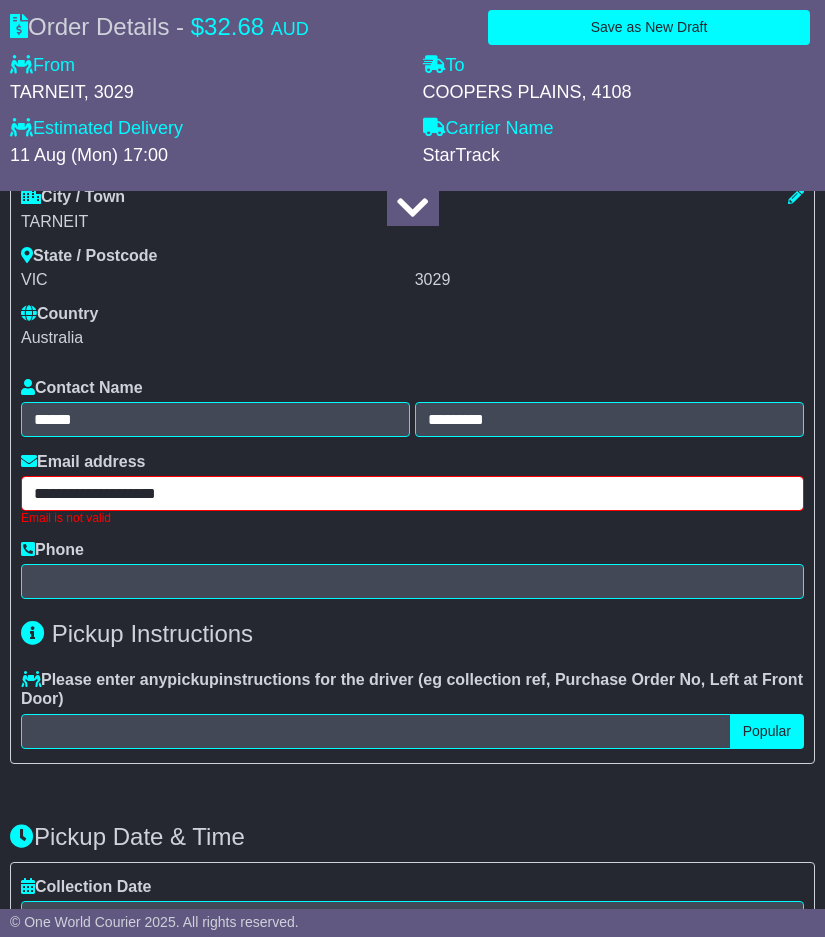 drag, startPoint x: 160, startPoint y: 490, endPoint x: -80, endPoint y: 496, distance: 240.07498 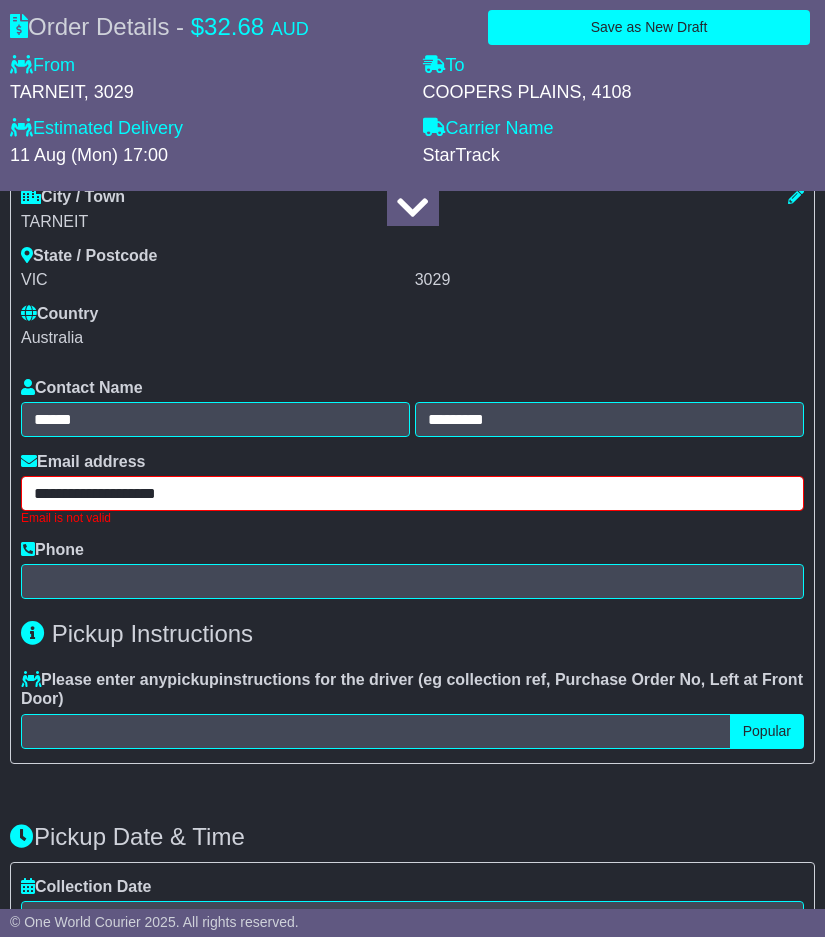 click on "**********" at bounding box center [412, 493] 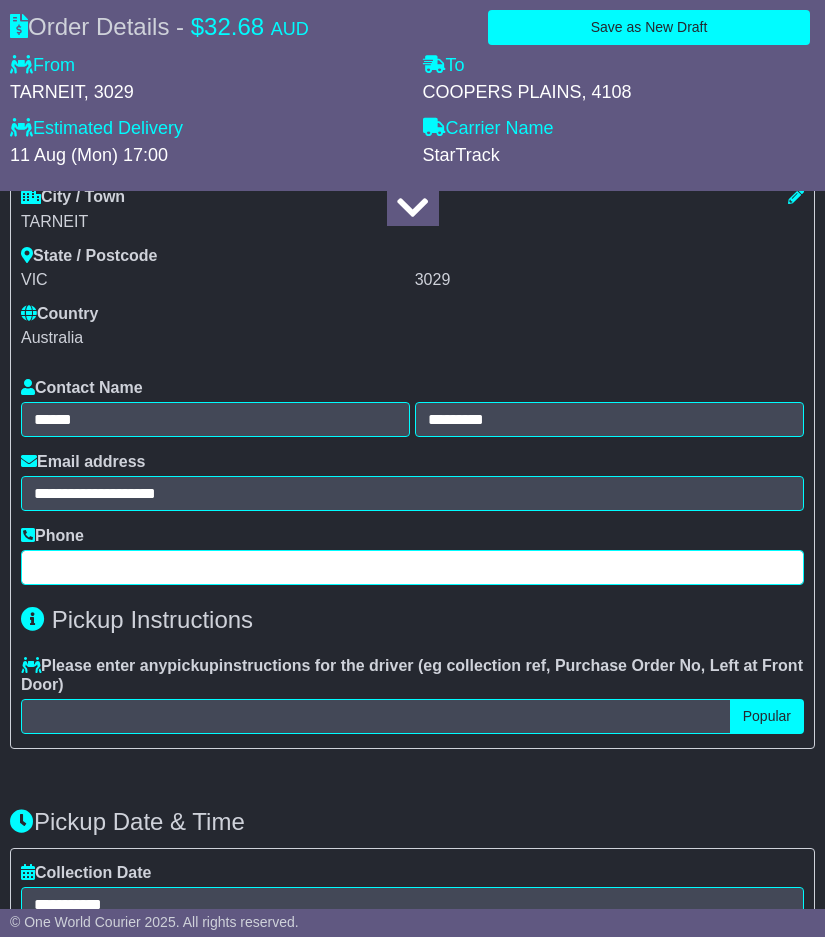 click at bounding box center (412, 567) 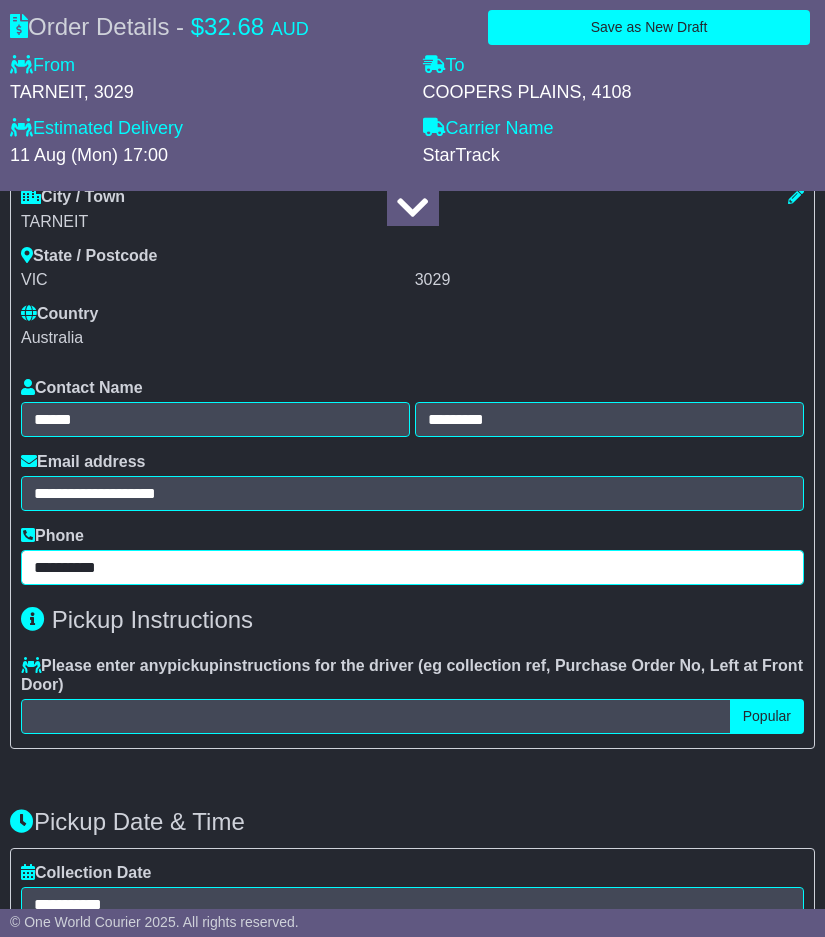 type on "**********" 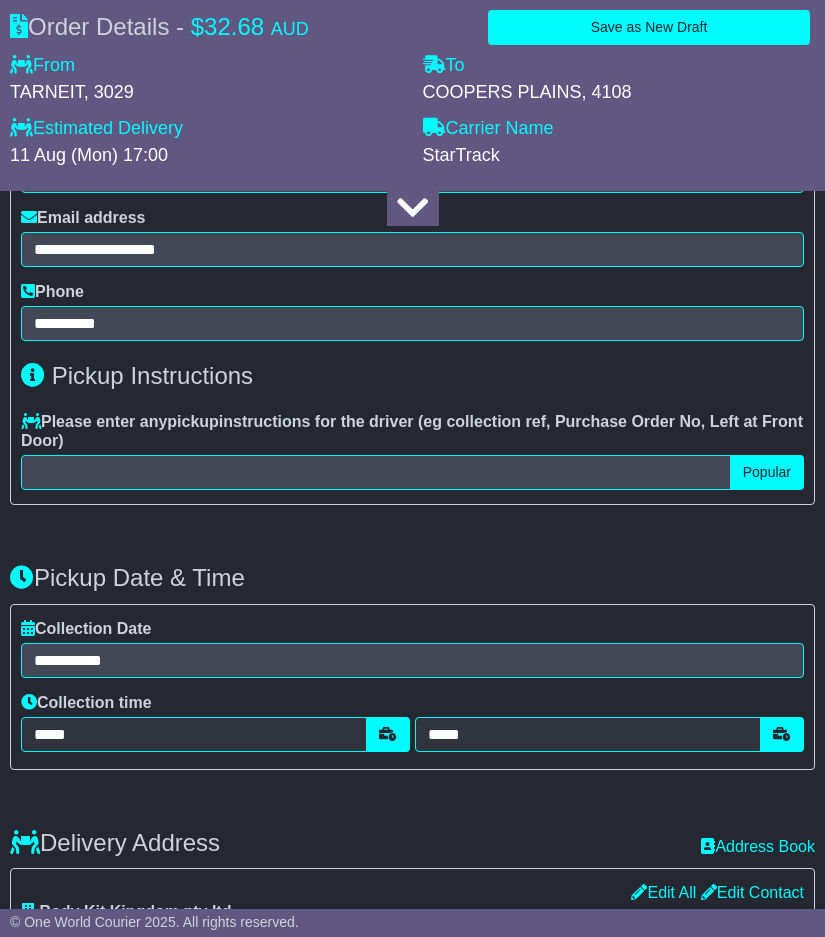 scroll, scrollTop: 1300, scrollLeft: 0, axis: vertical 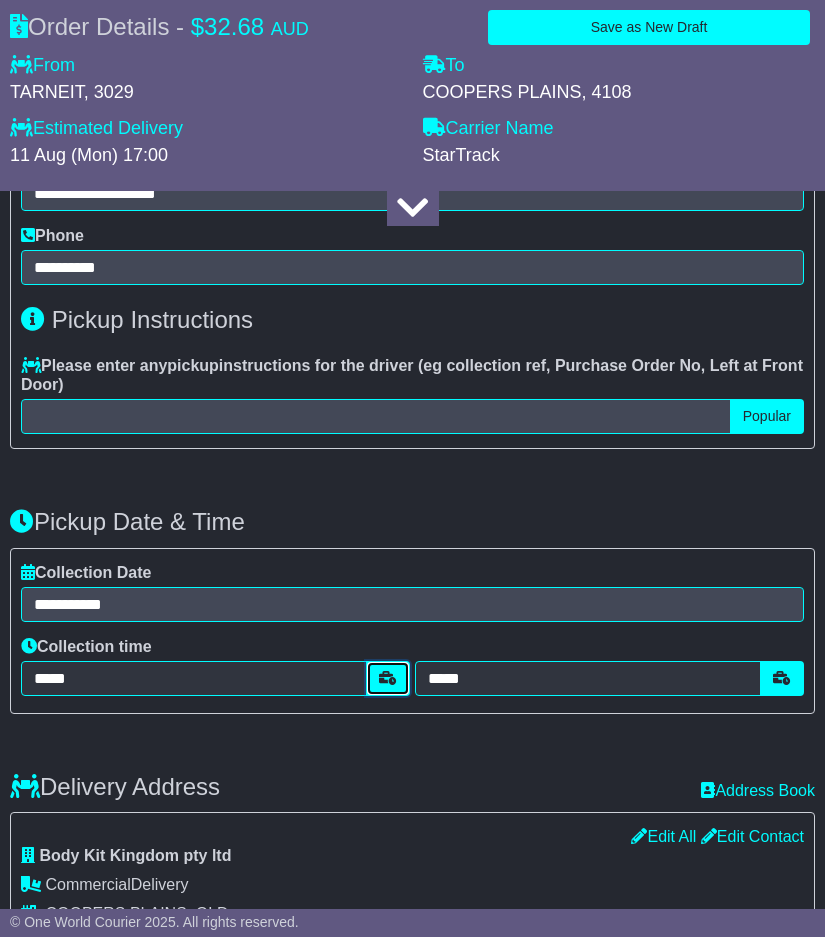 click at bounding box center [388, 678] 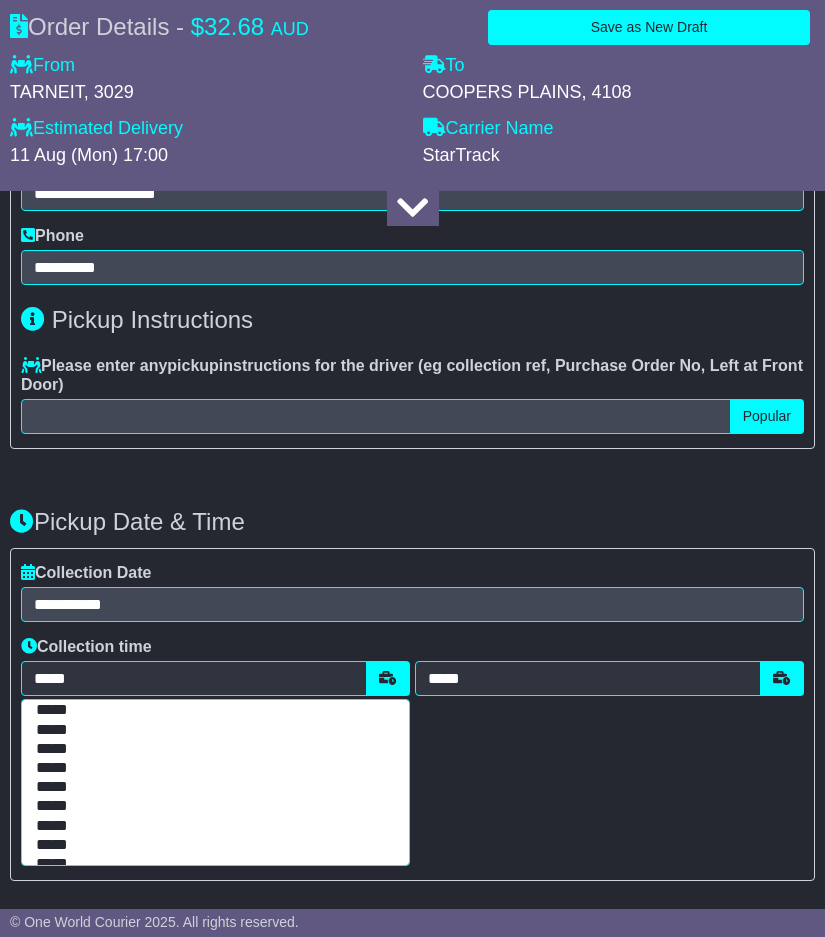 scroll, scrollTop: 200, scrollLeft: 0, axis: vertical 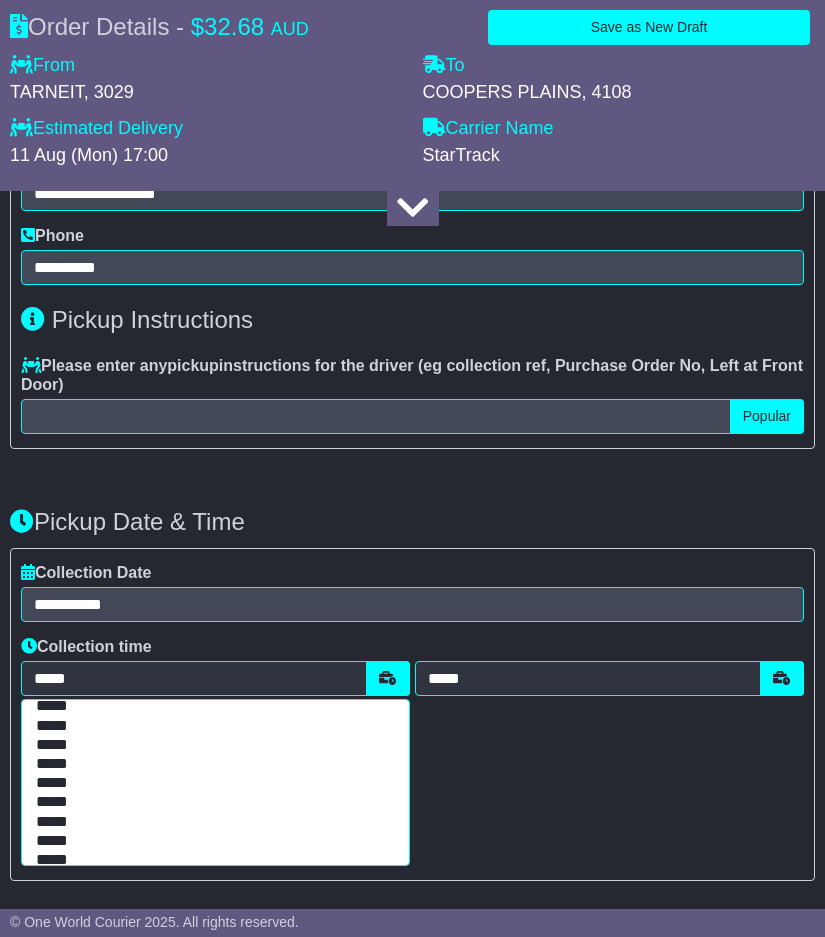 click on "*****" at bounding box center (211, 822) 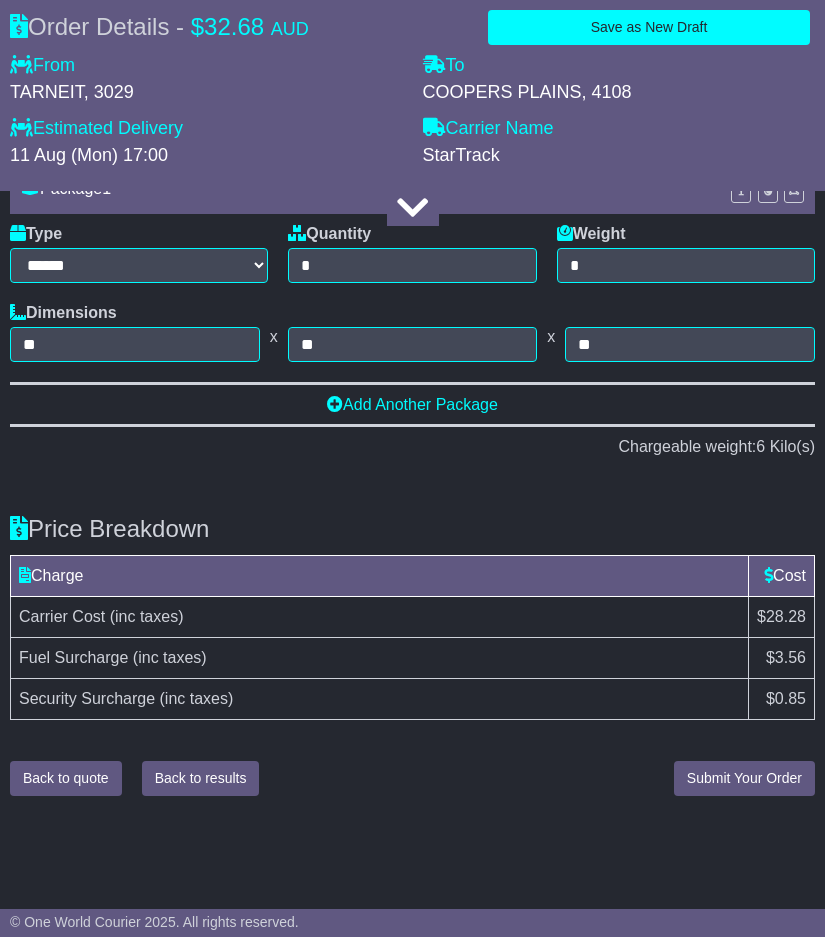 scroll, scrollTop: 2919, scrollLeft: 0, axis: vertical 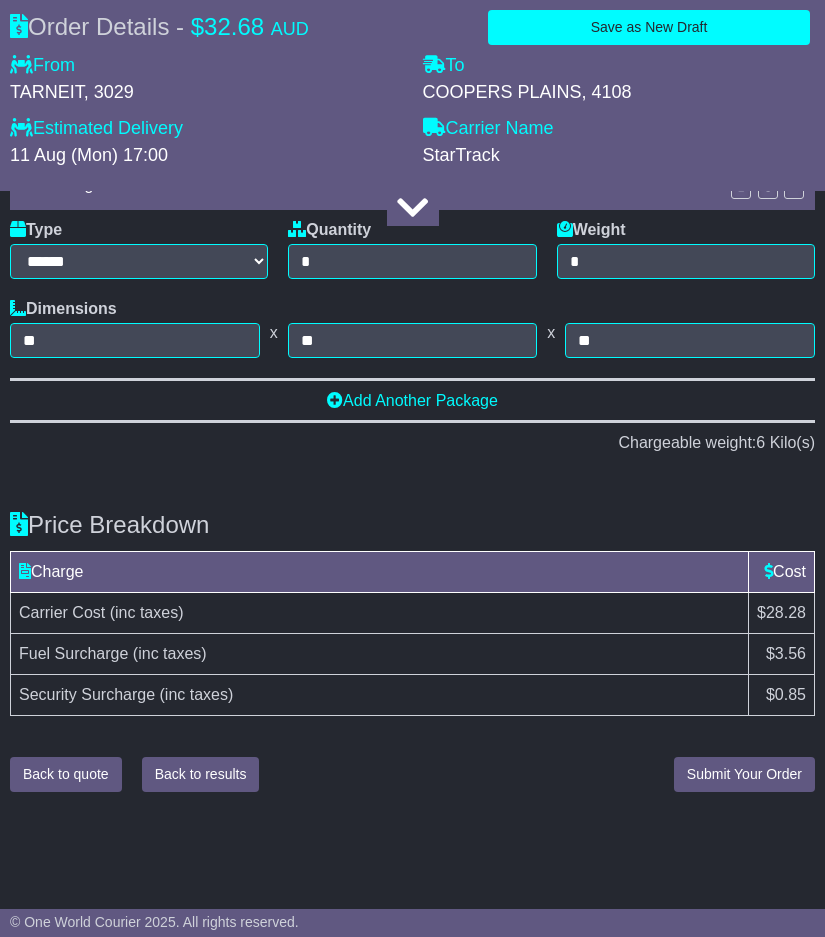 click on "Creating booking...
Back to quote
Back to results
Submit Your Order (POA)
Submit Your Order" at bounding box center (412, 774) 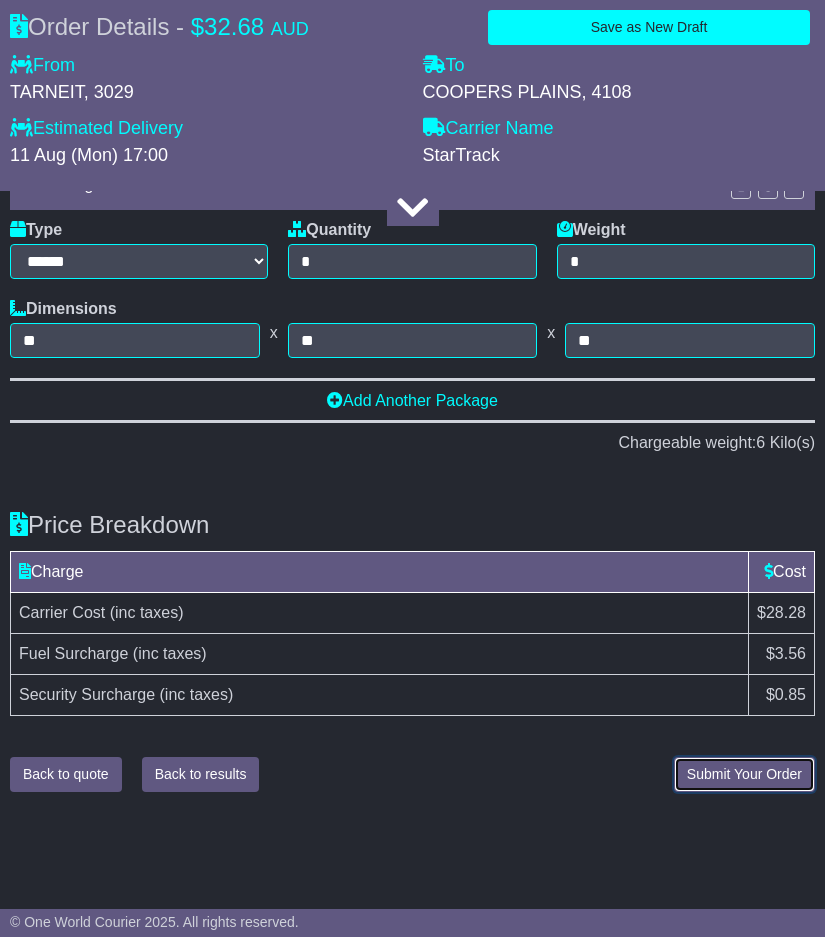 click on "Submit Your Order" at bounding box center (744, 774) 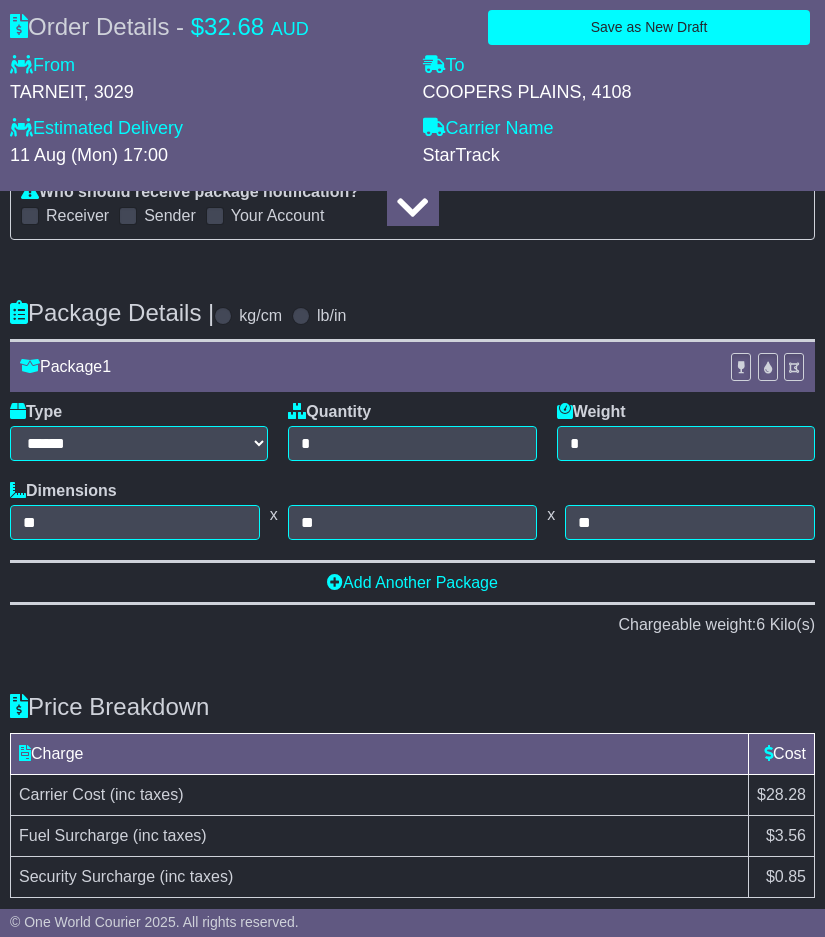 scroll, scrollTop: 2919, scrollLeft: 0, axis: vertical 